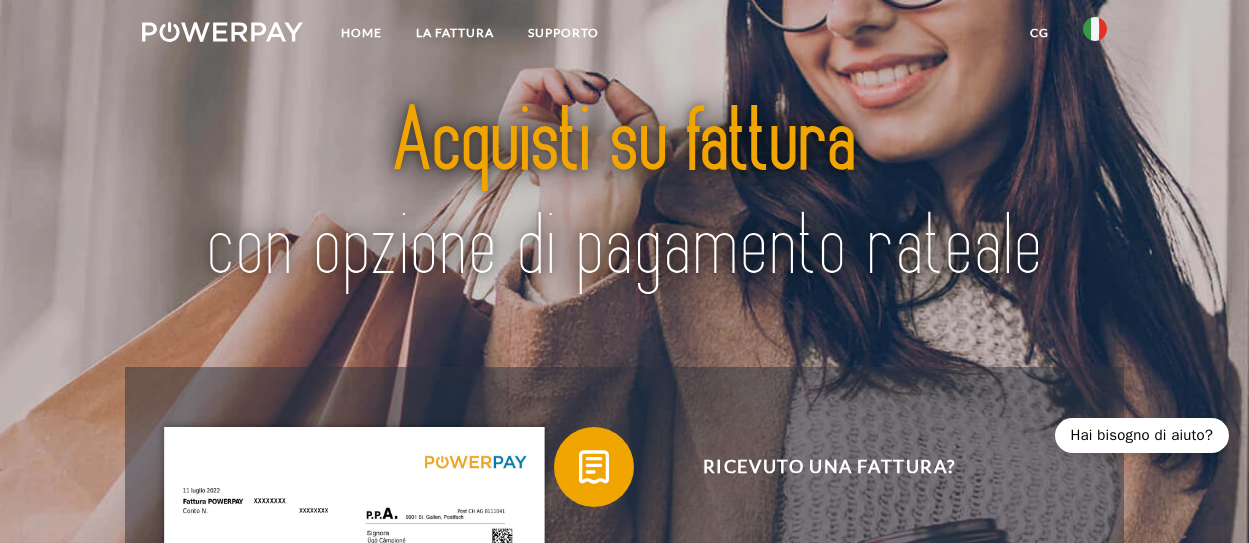 scroll, scrollTop: 0, scrollLeft: 0, axis: both 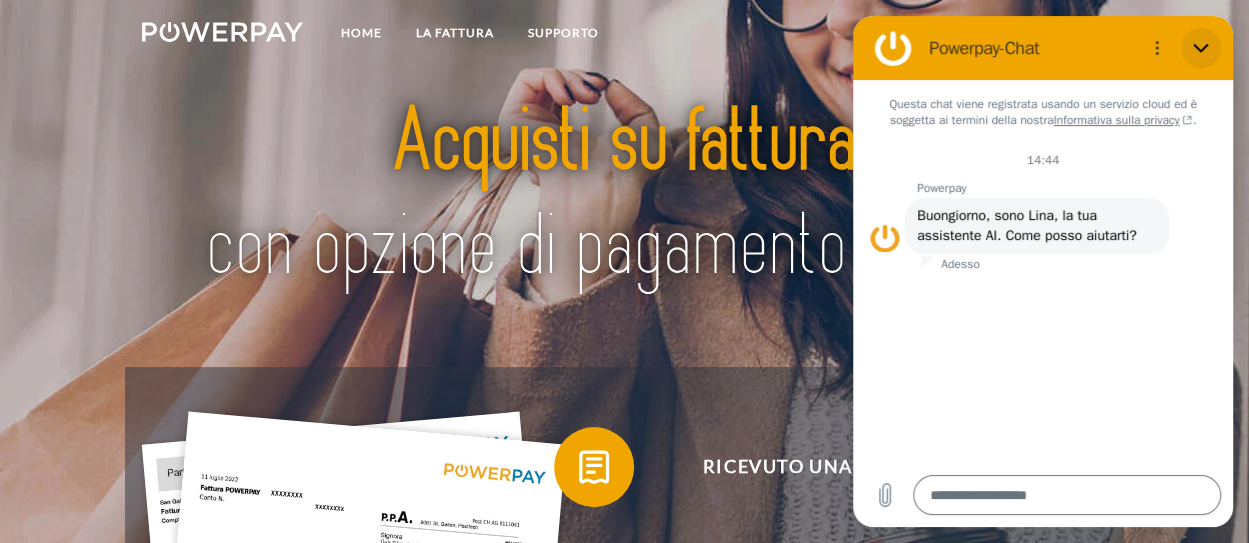 click at bounding box center (1201, 48) 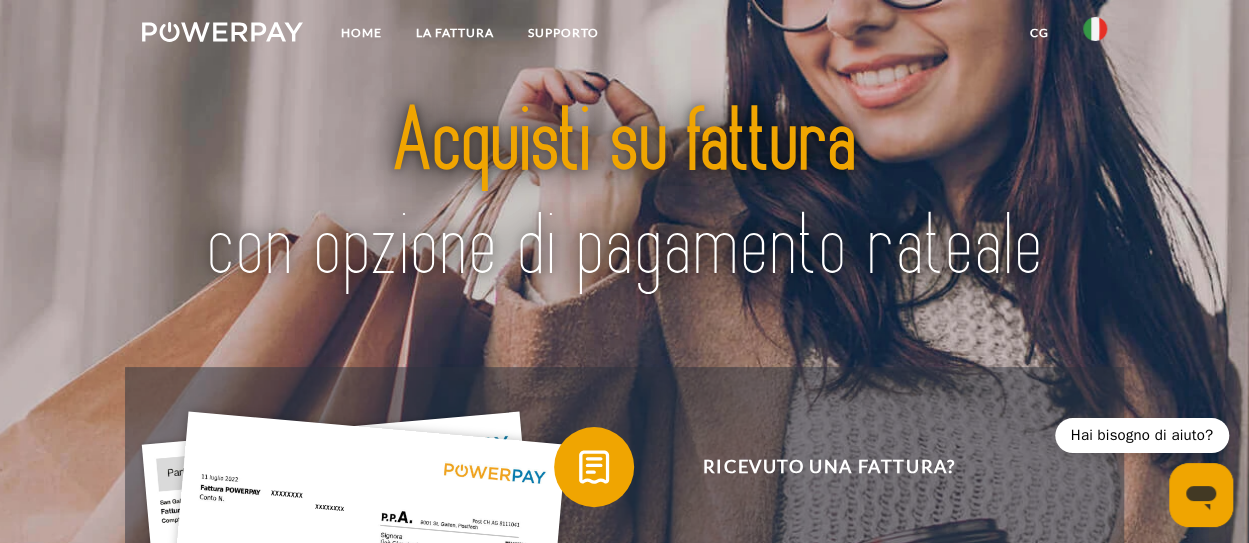 click at bounding box center [1095, 29] 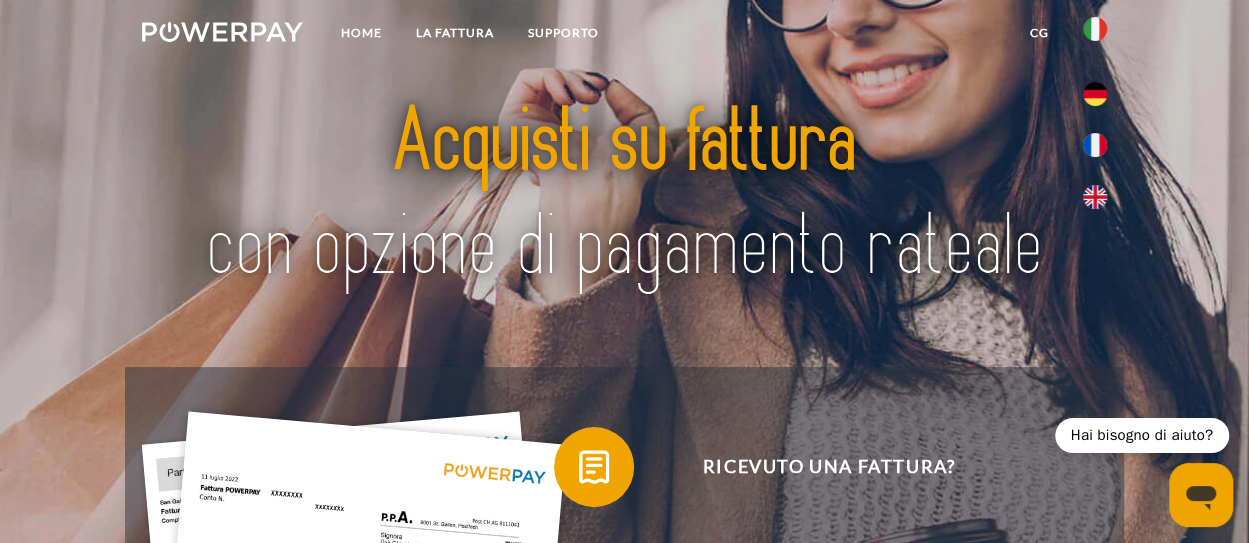 click on "Home
LA FATTURA
Supporto
CG" at bounding box center [624, 35] 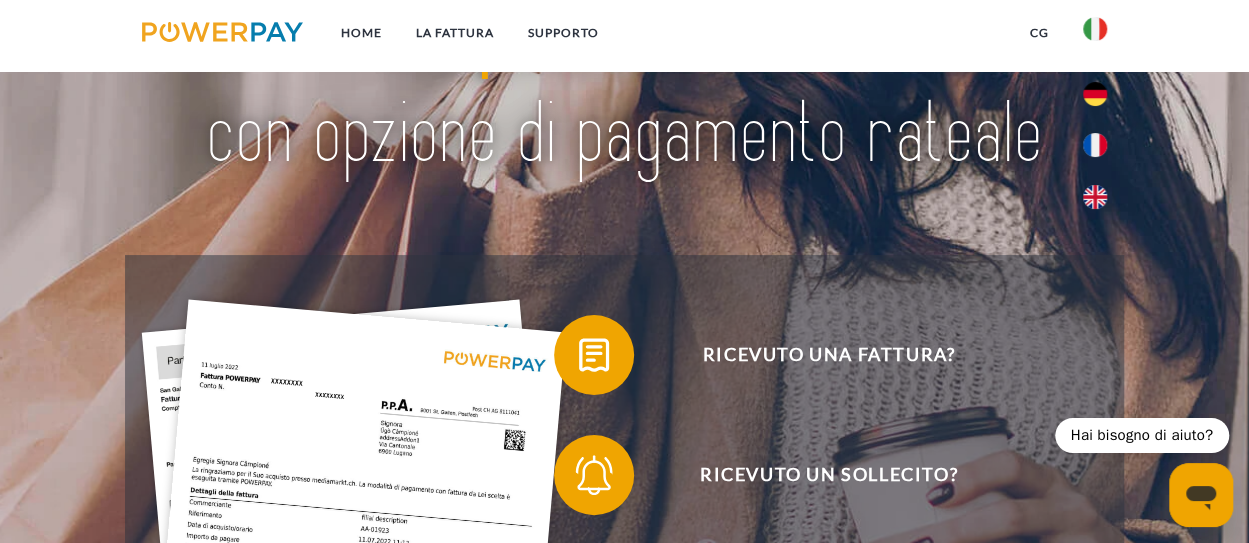 scroll, scrollTop: 0, scrollLeft: 0, axis: both 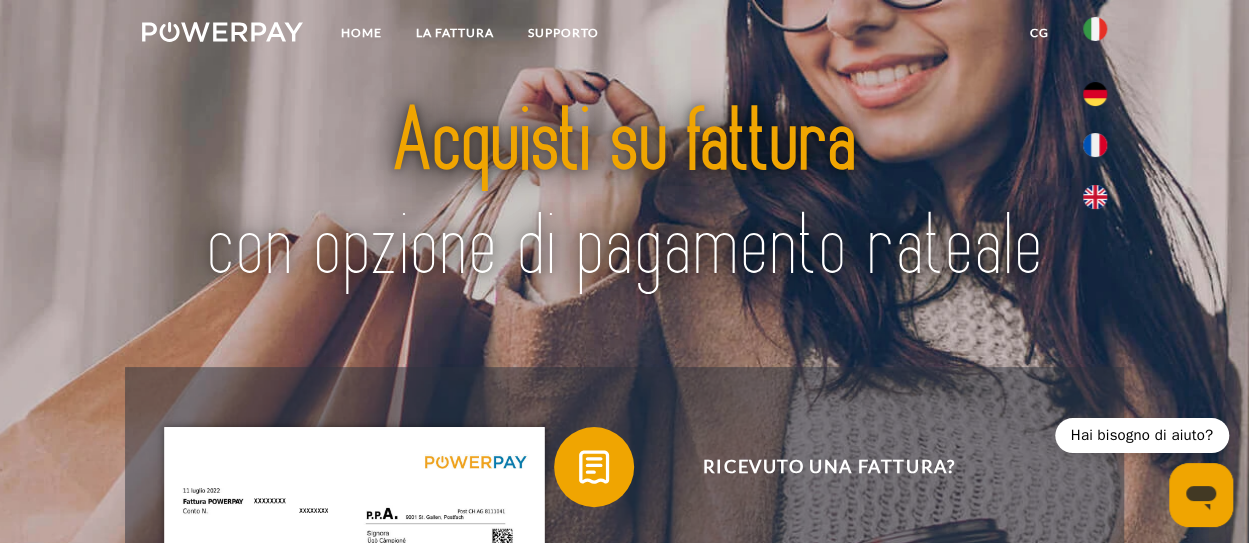 click 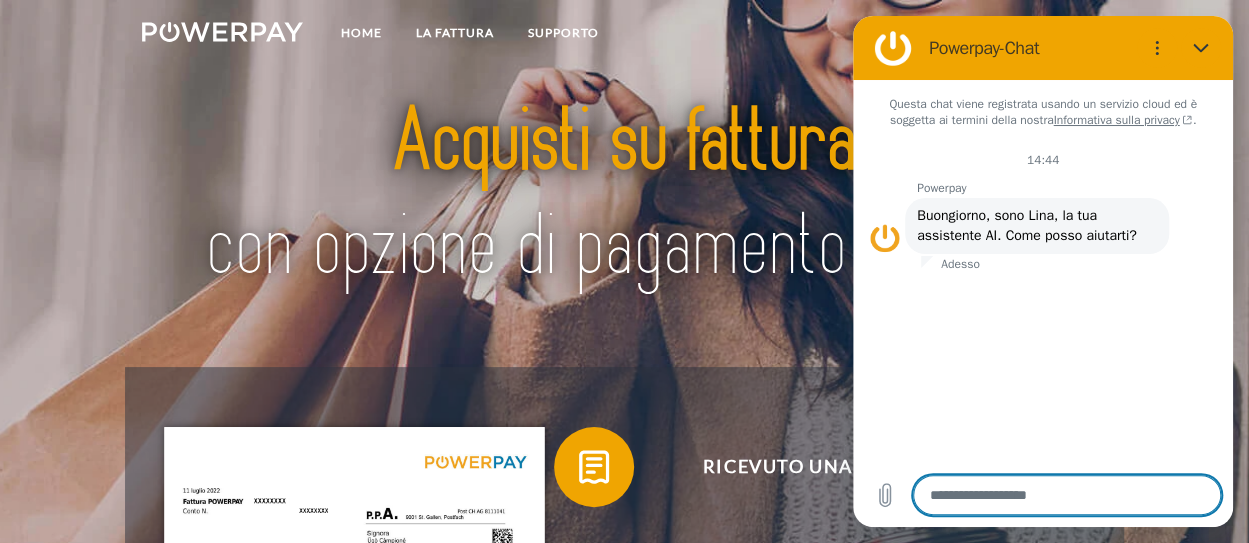 type on "*" 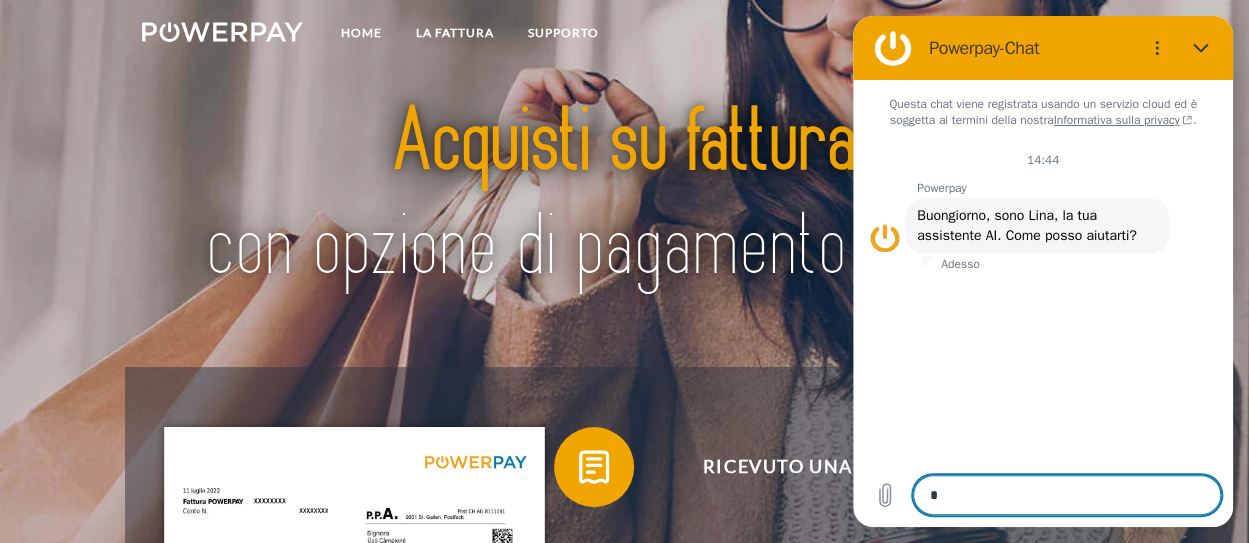 type on "**" 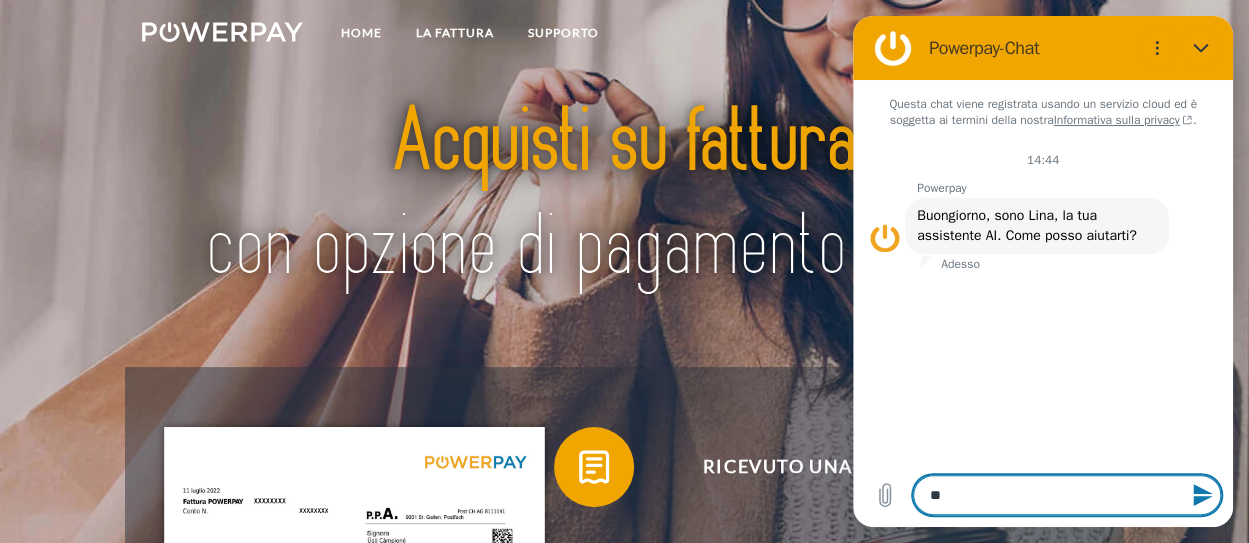 type on "***" 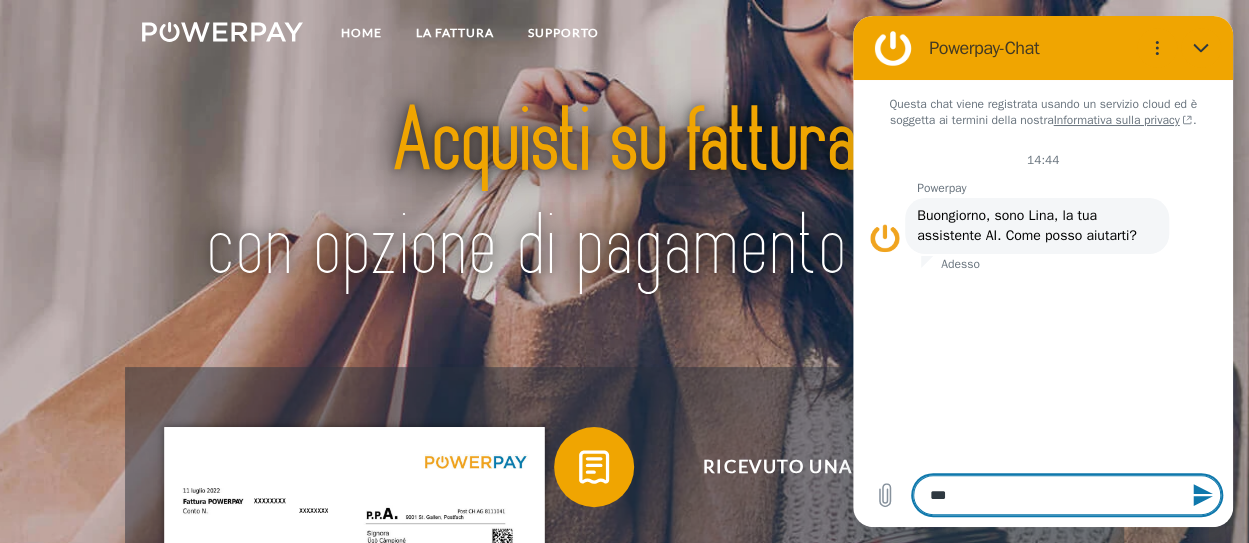 type on "****" 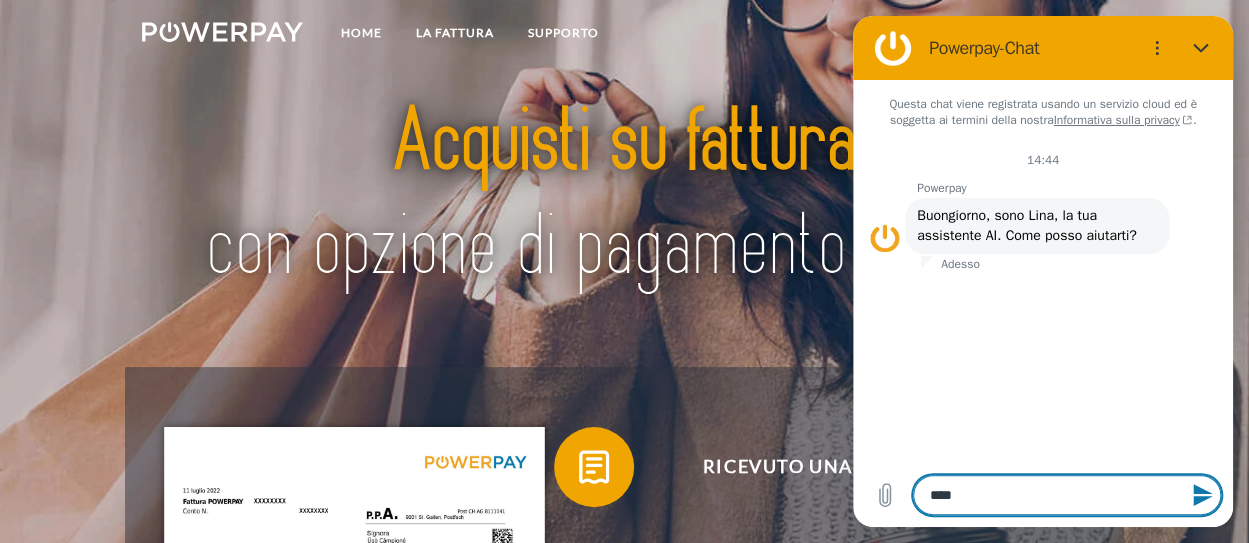 type on "*****" 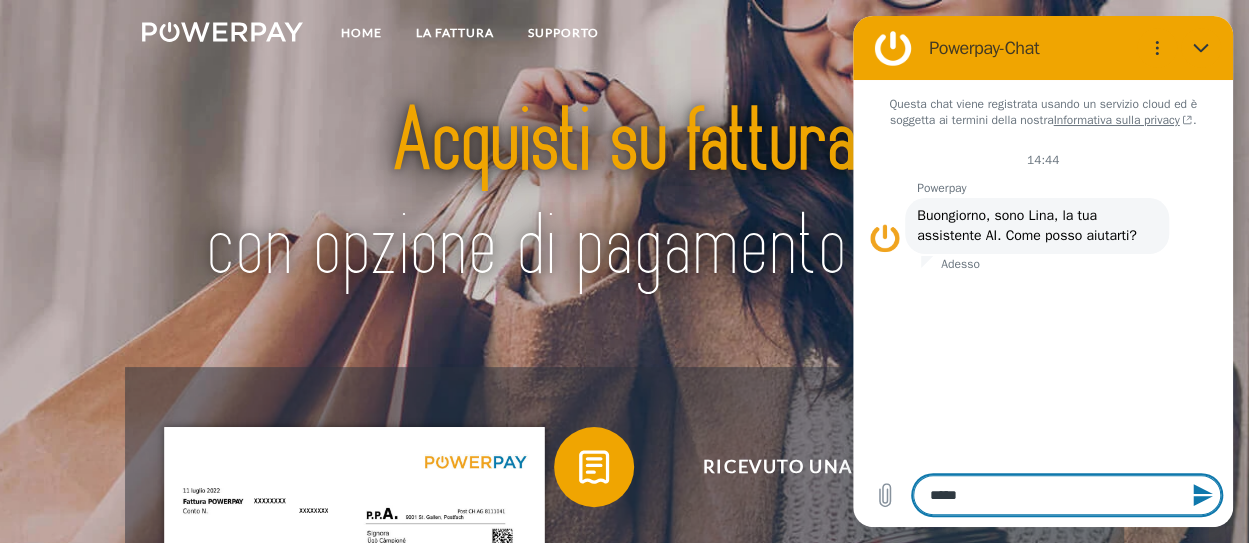 type on "*****" 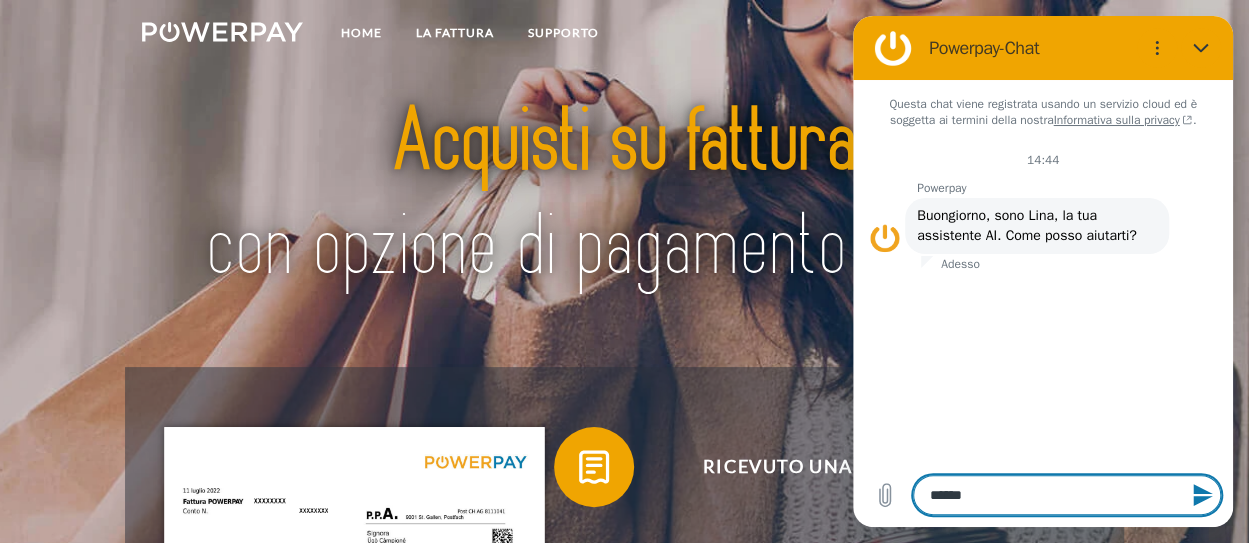 type on "*****" 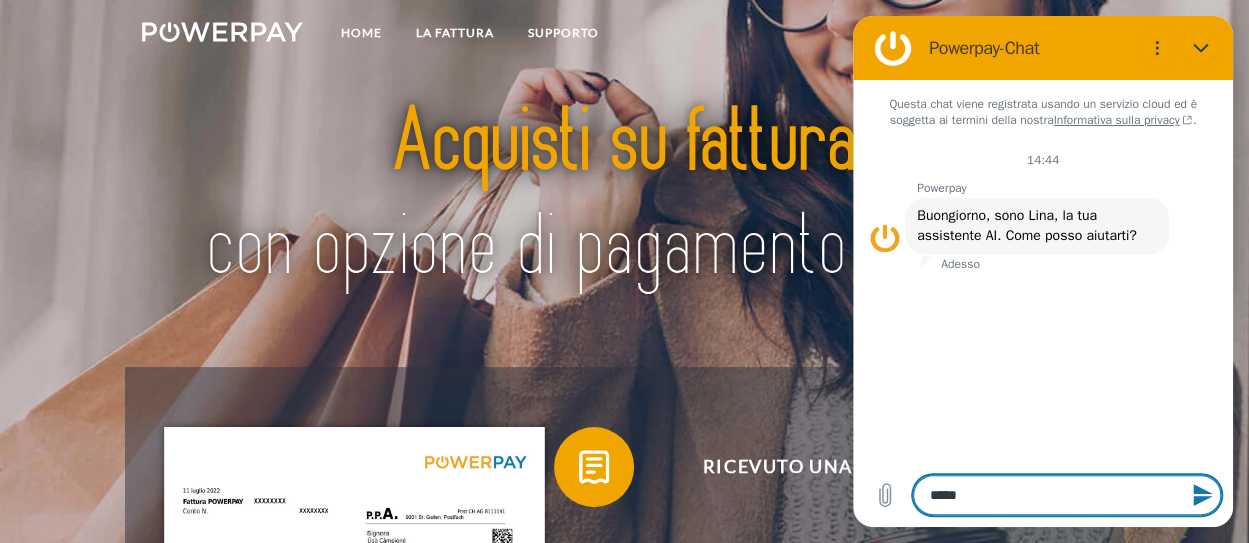 type on "******" 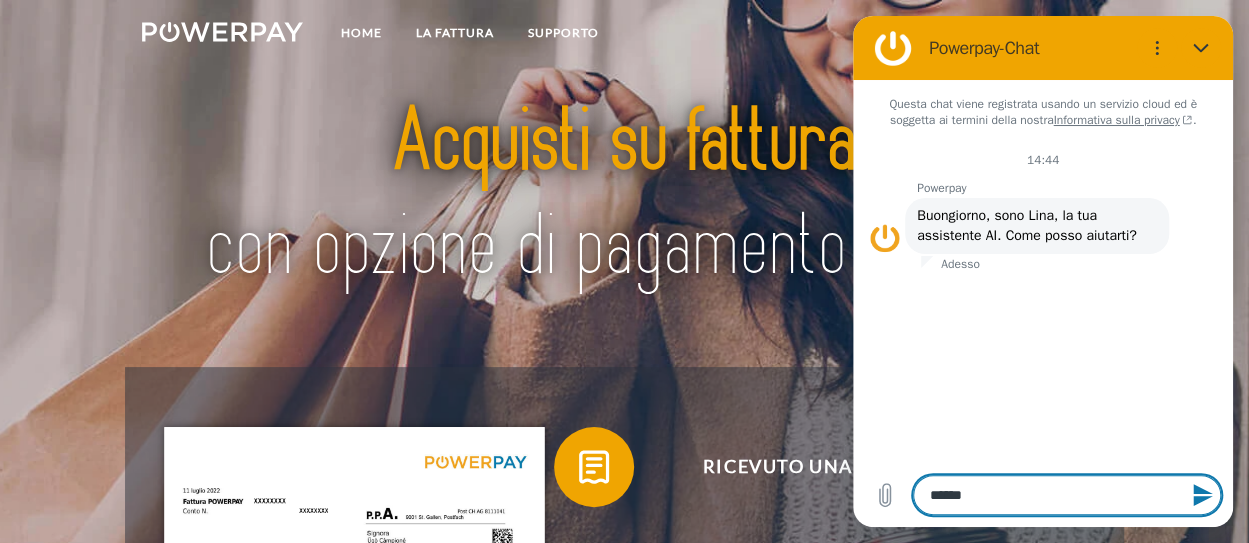 type on "******" 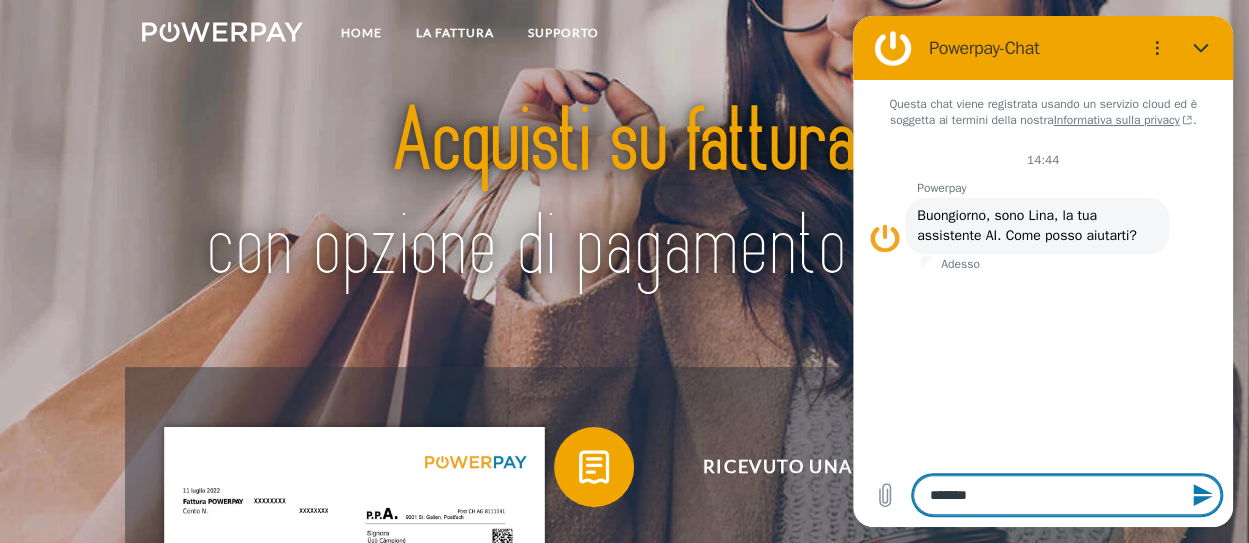 type on "********" 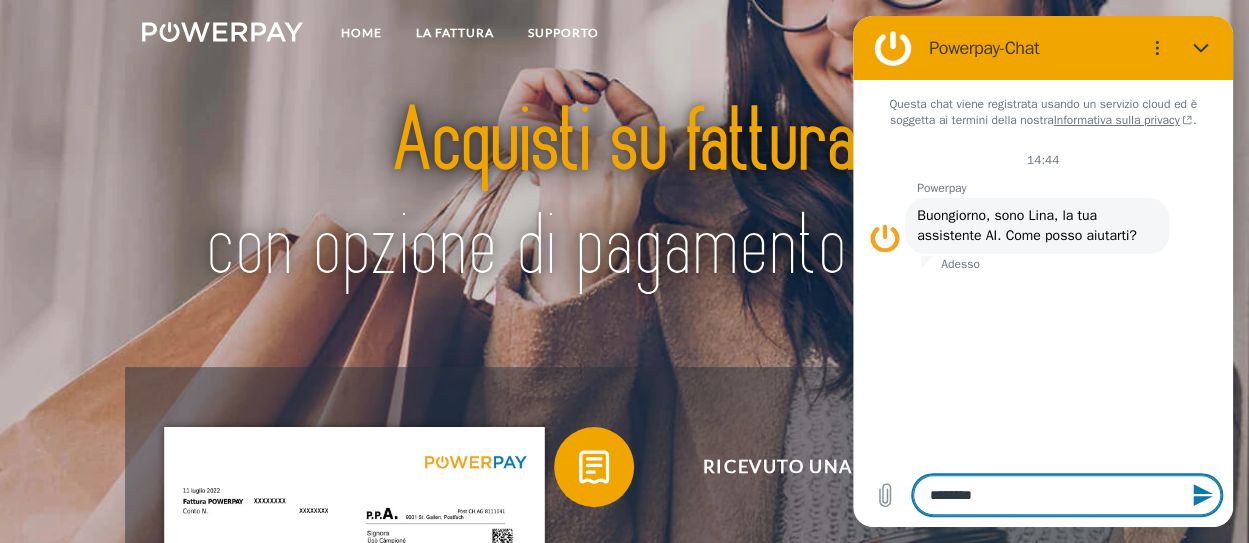 type on "*********" 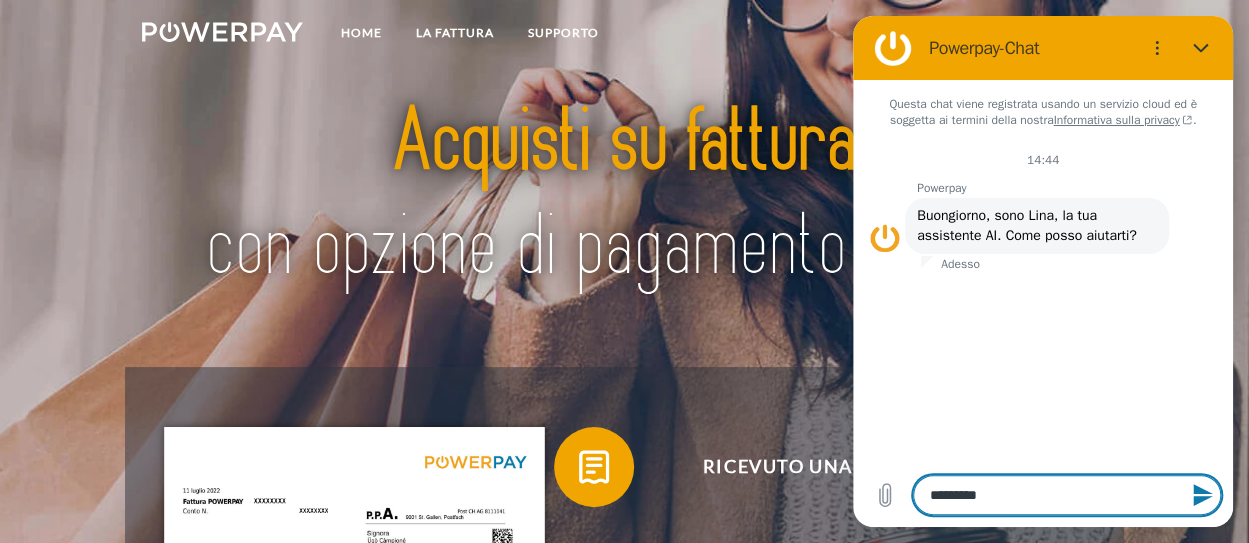 type on "**********" 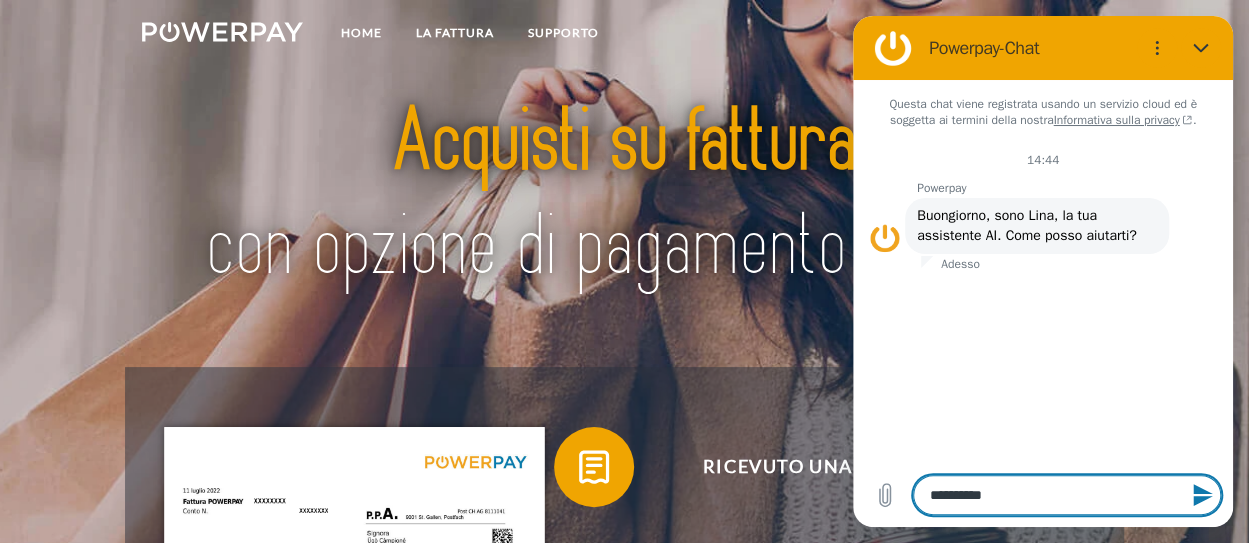 type on "**********" 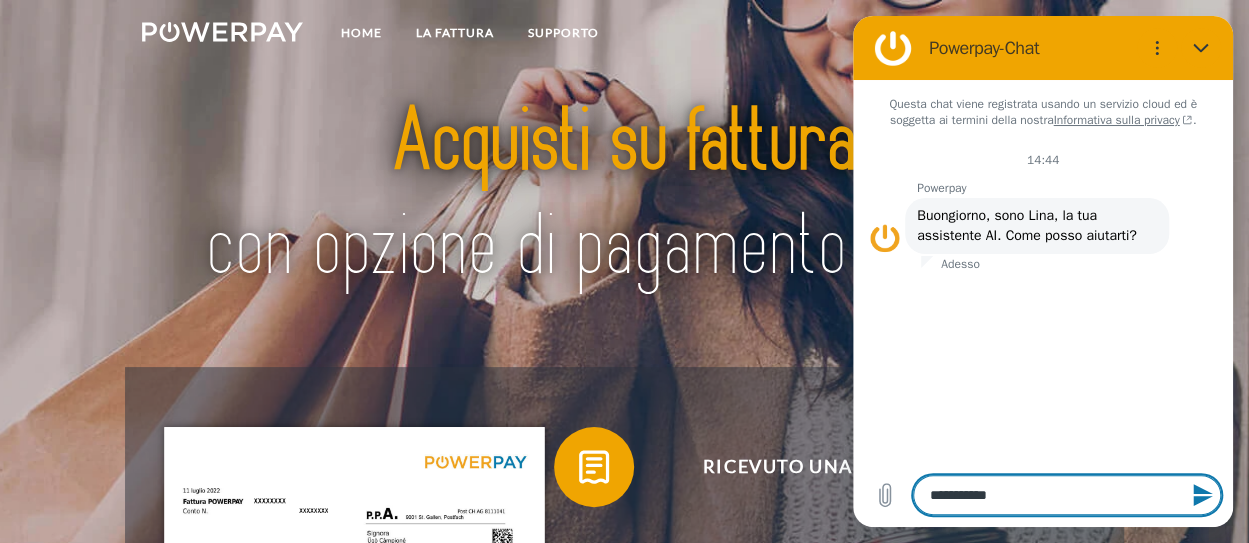 type on "**********" 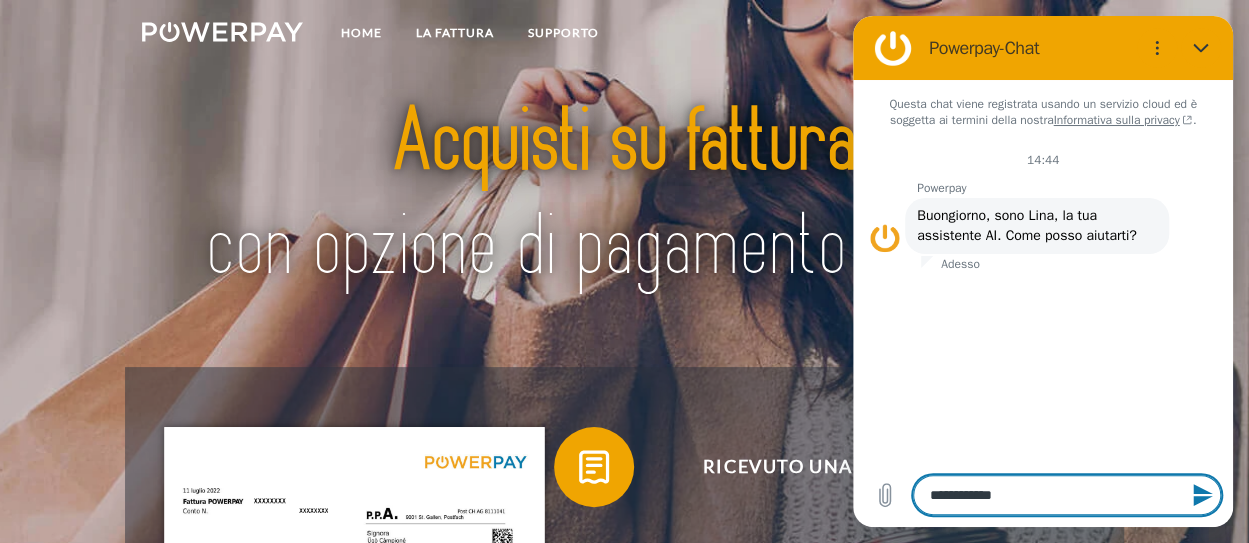 type on "**********" 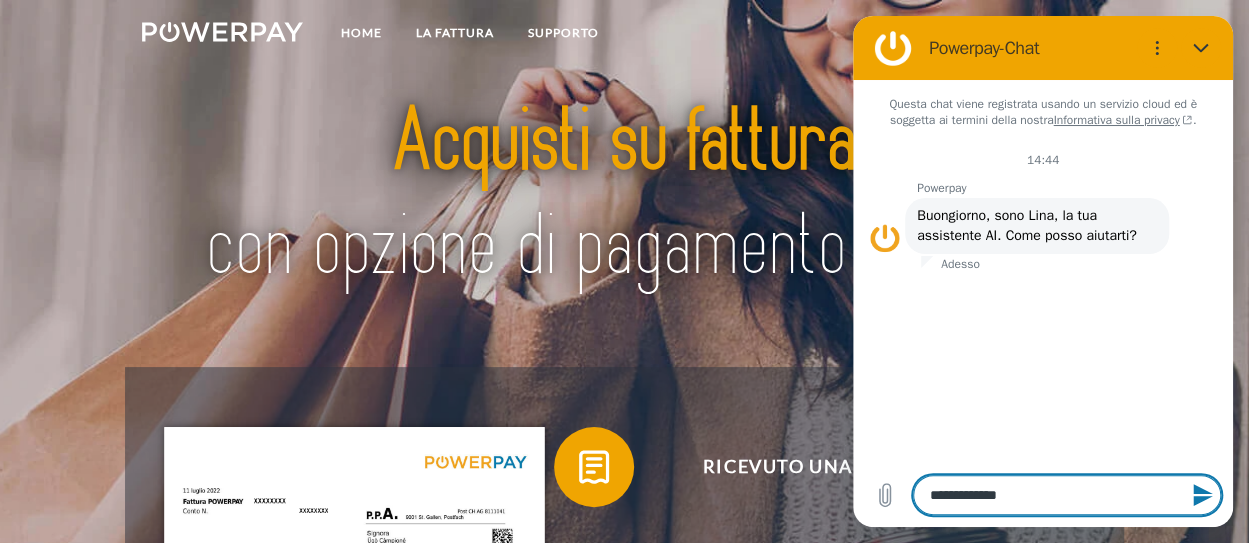 type on "**********" 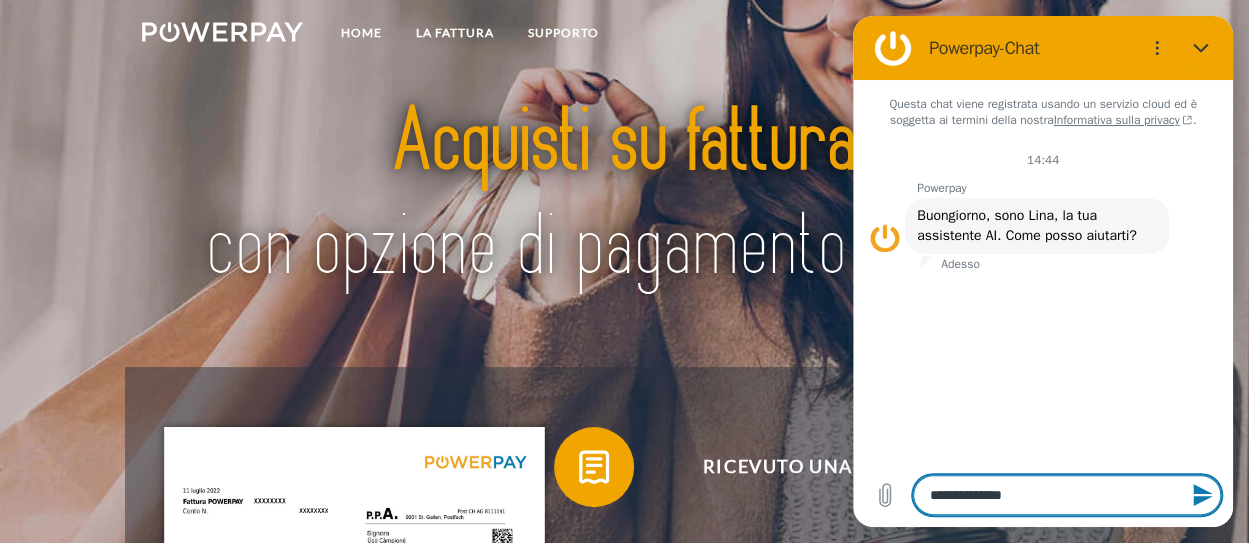 type on "**********" 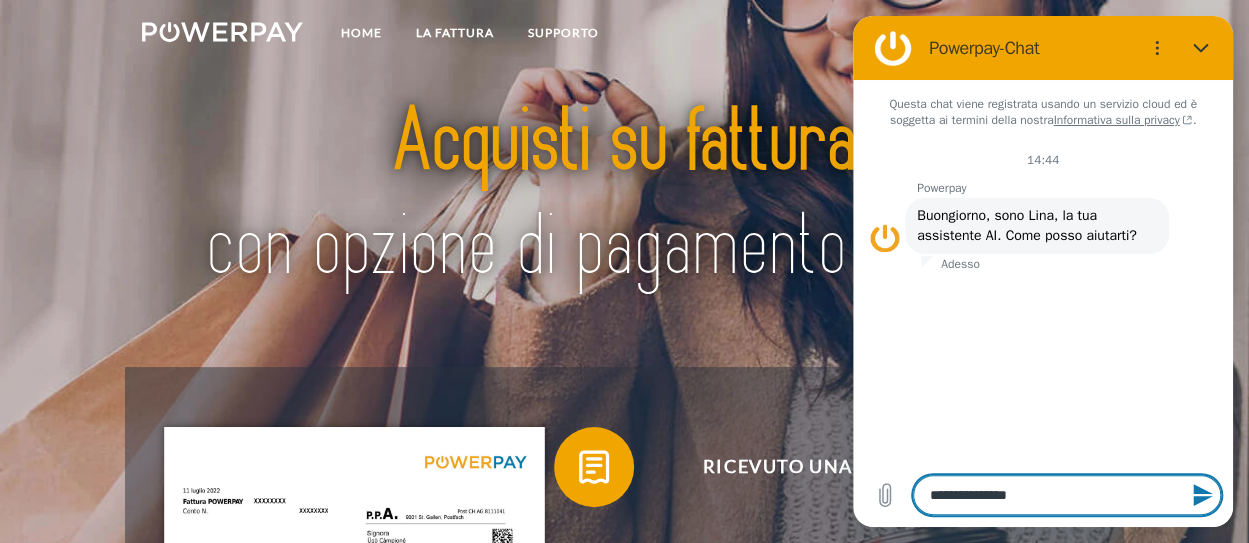type on "**********" 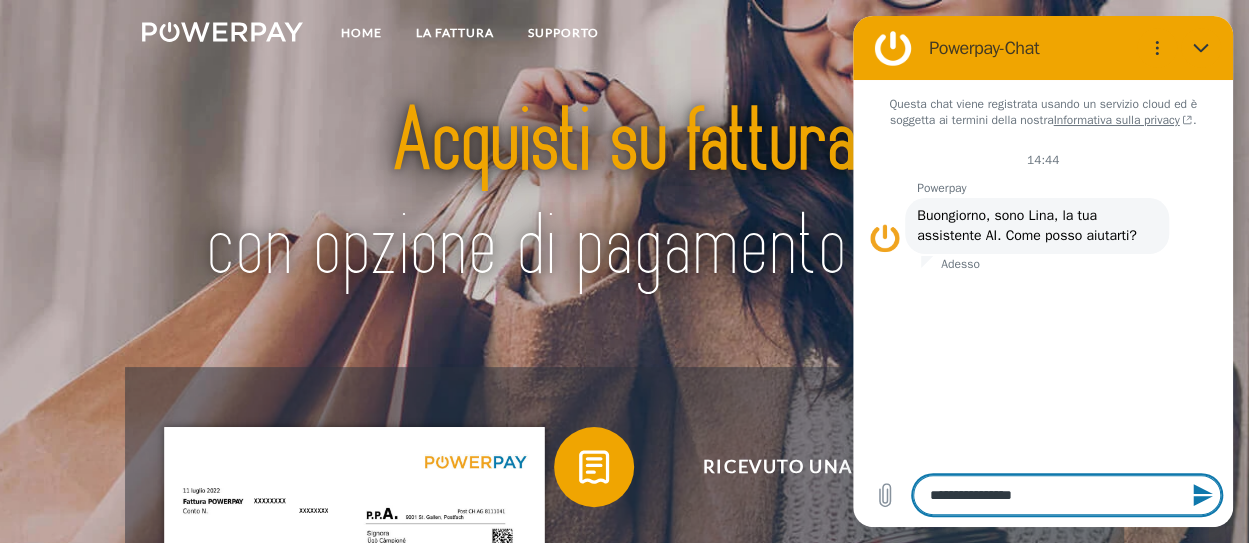 type on "**********" 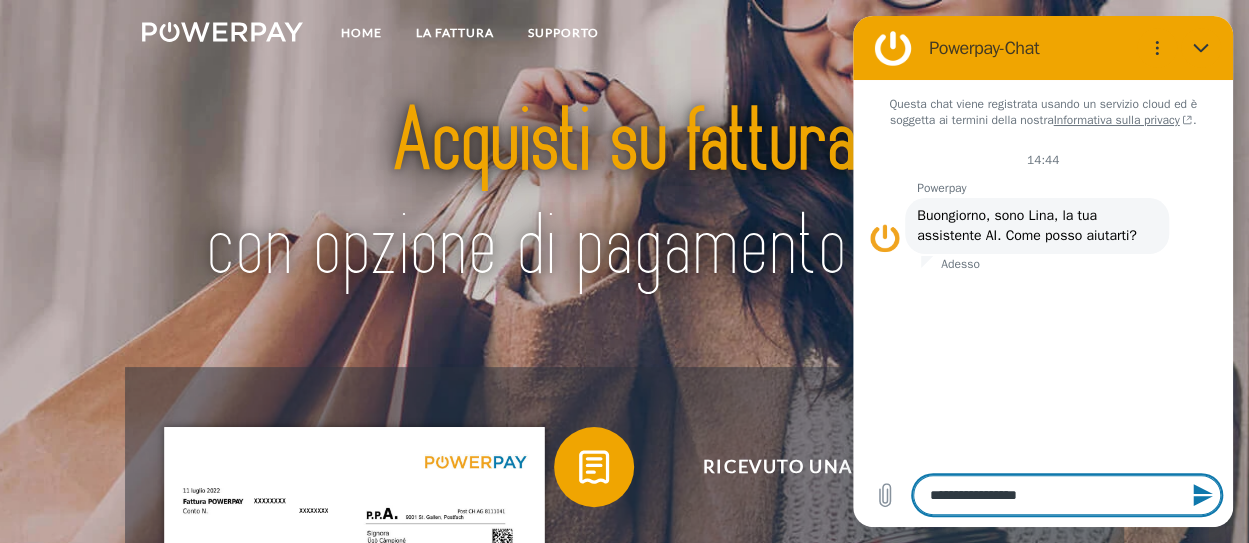 type on "*" 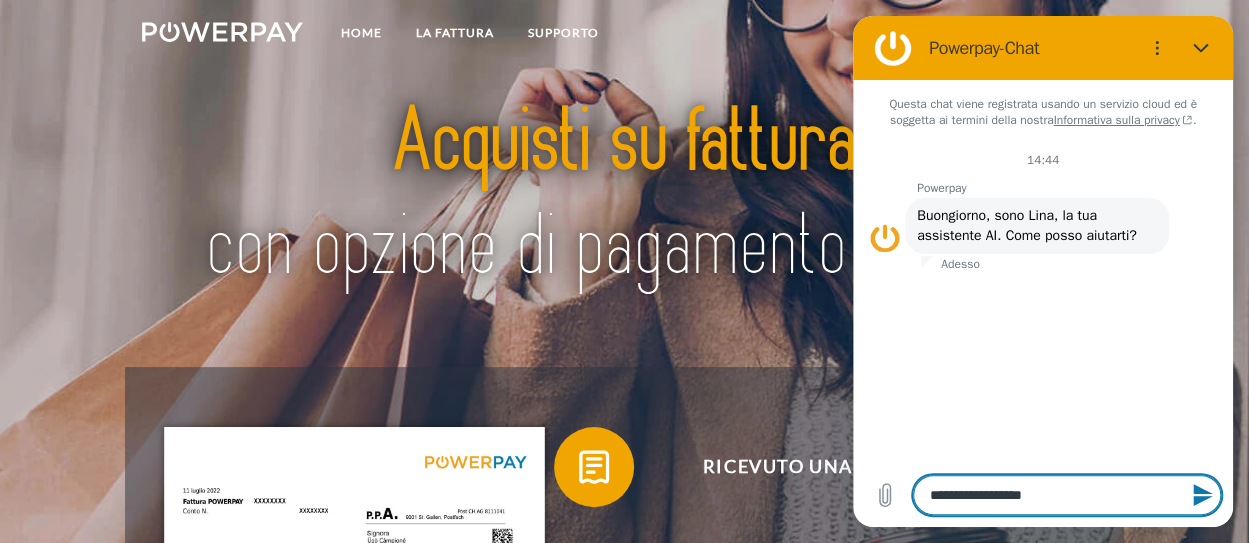 type on "**********" 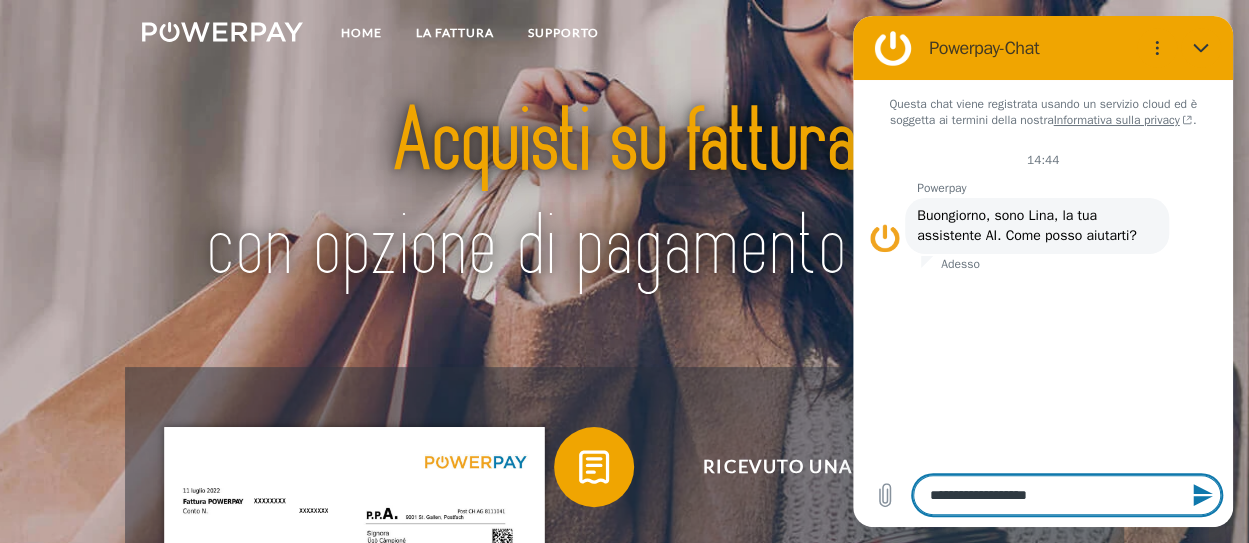 type on "**********" 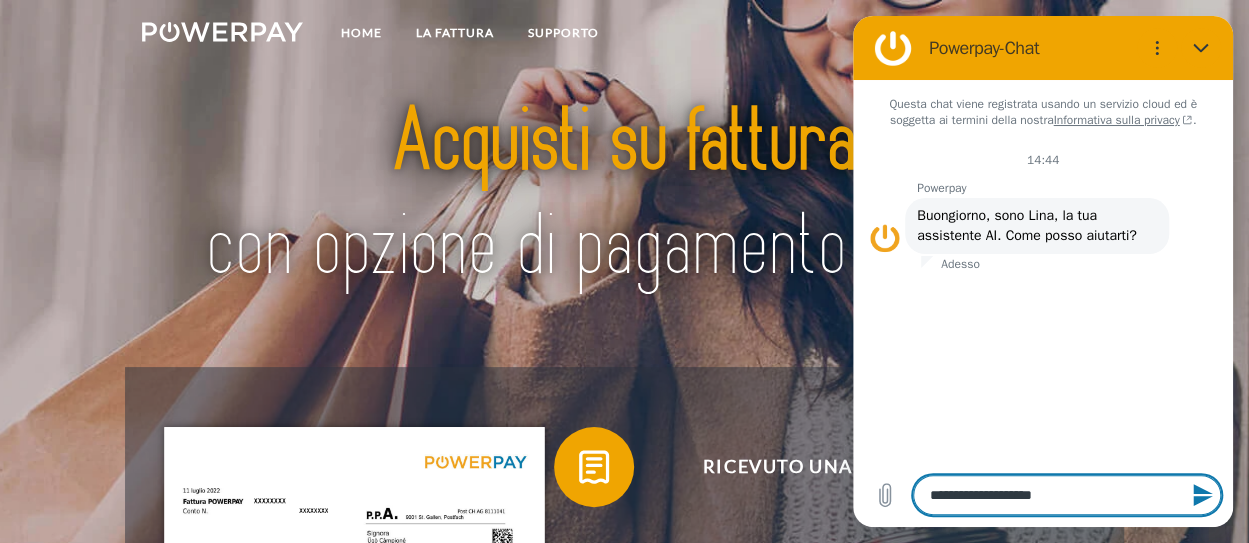 type on "**********" 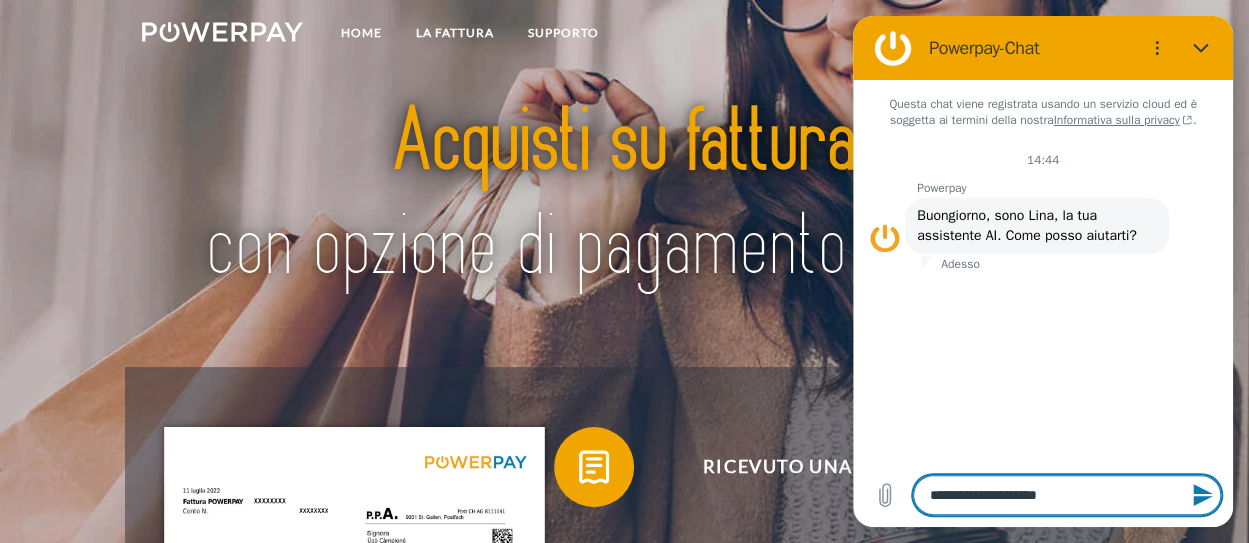 type on "**********" 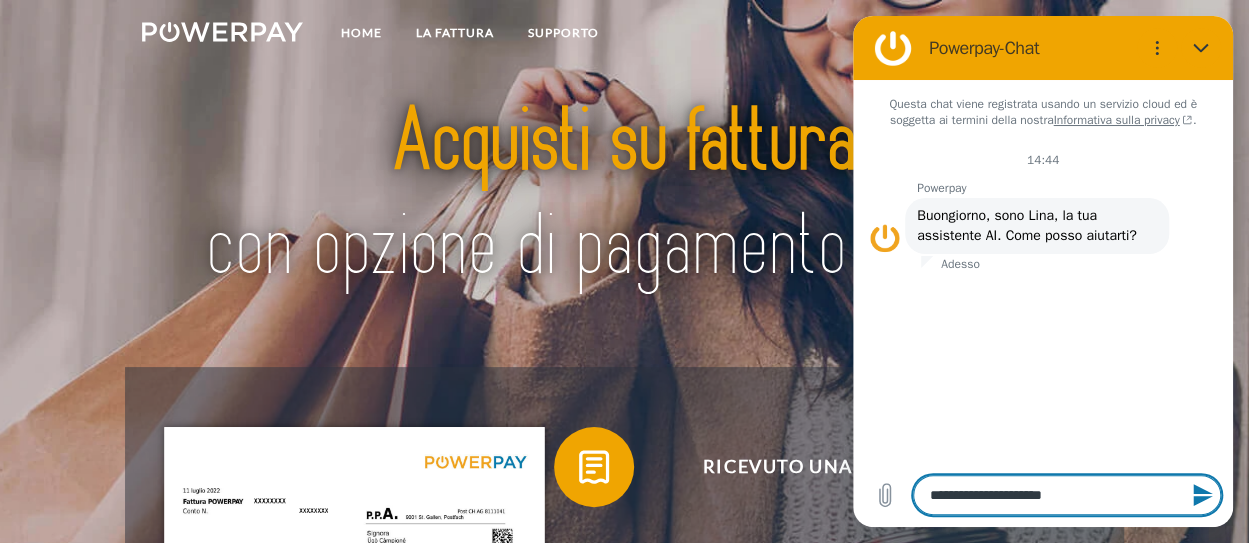 type on "**********" 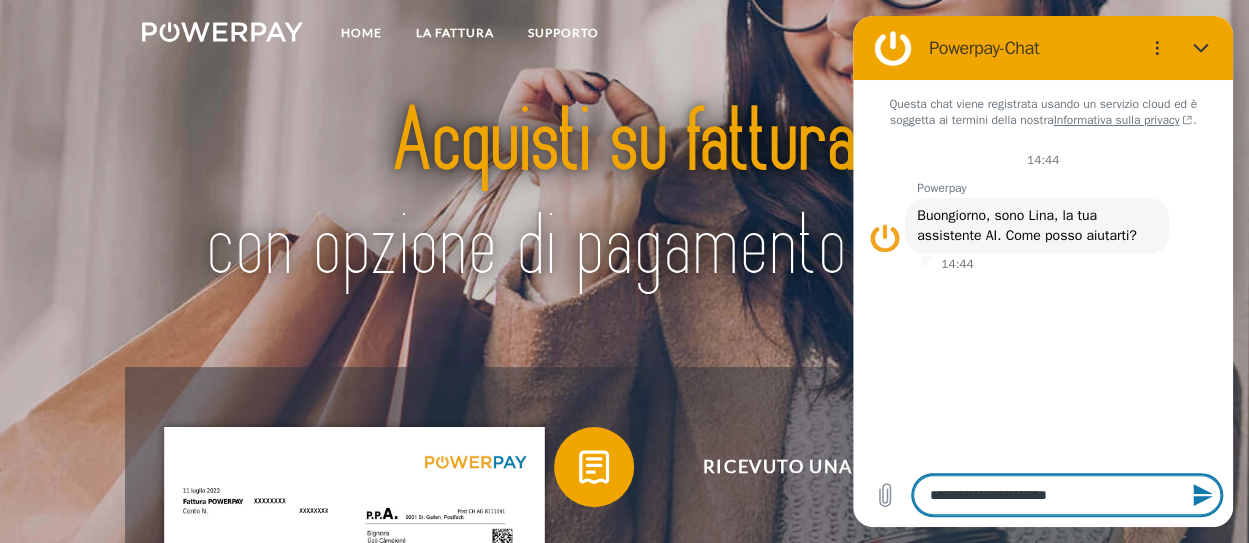 type on "**********" 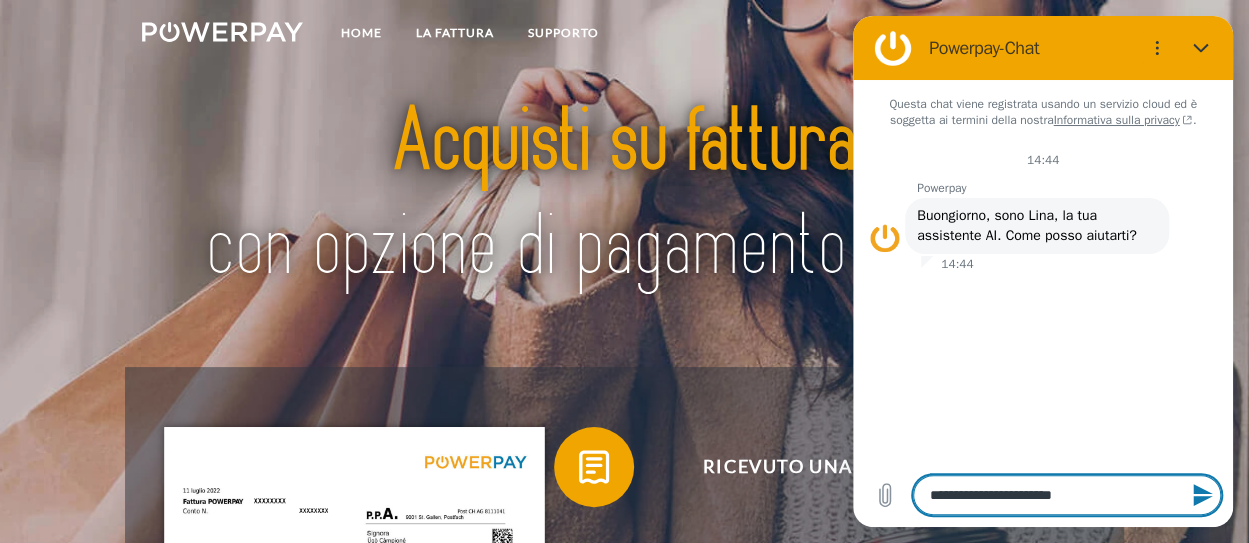 type on "**********" 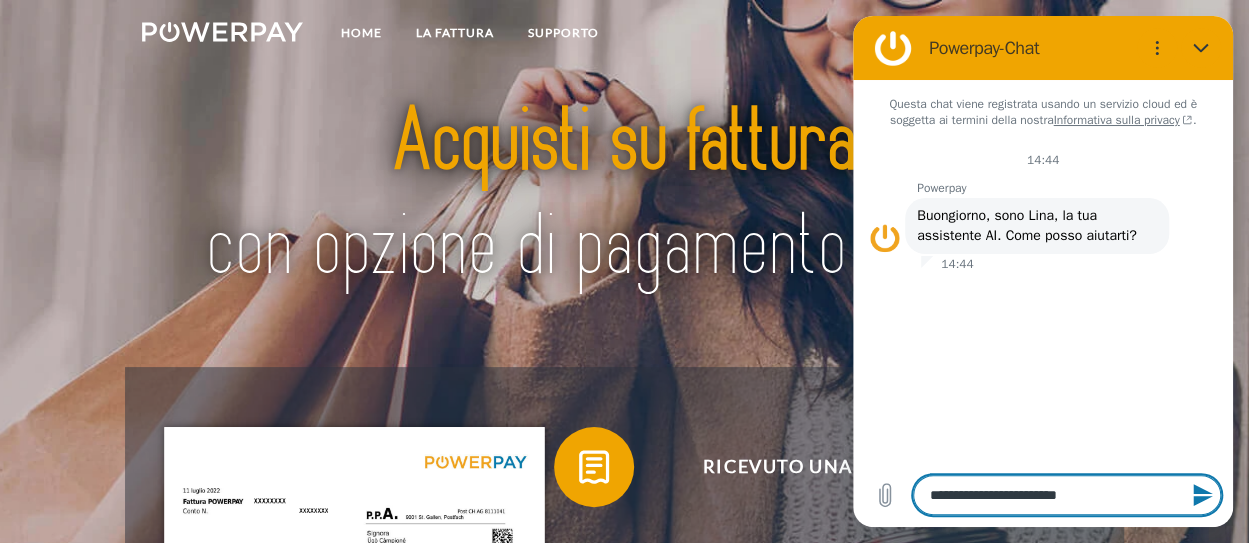type on "**********" 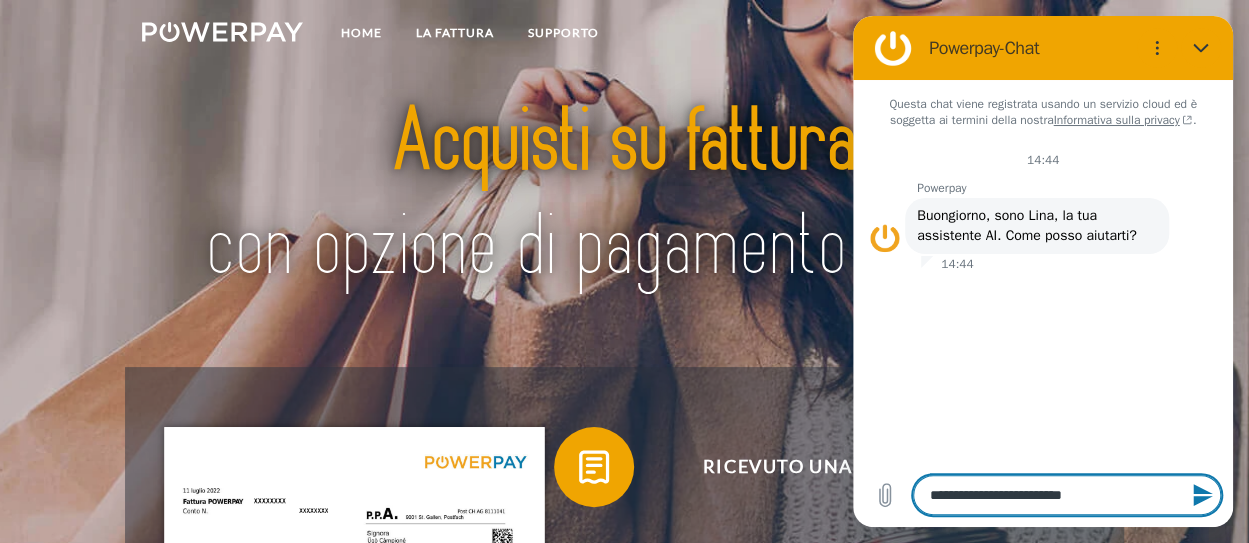 type on "**********" 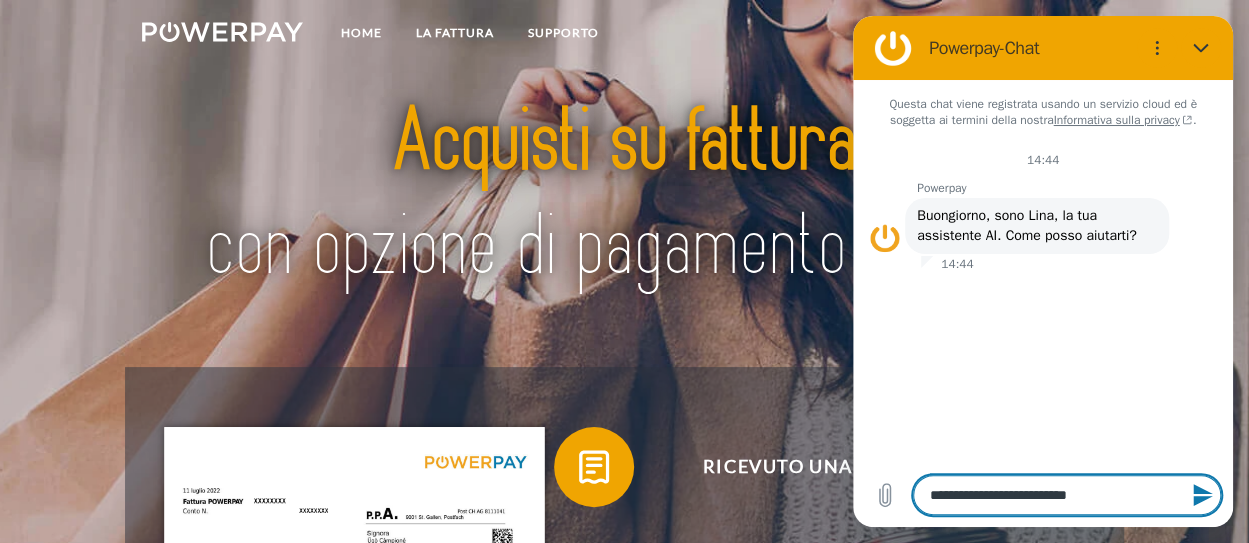 type on "**********" 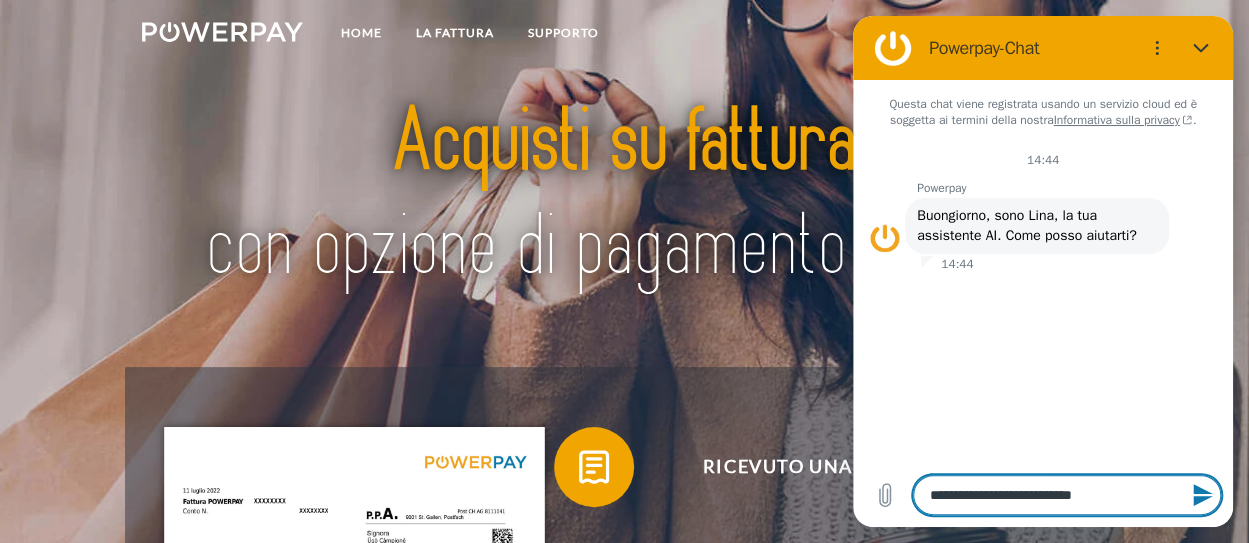 type on "**********" 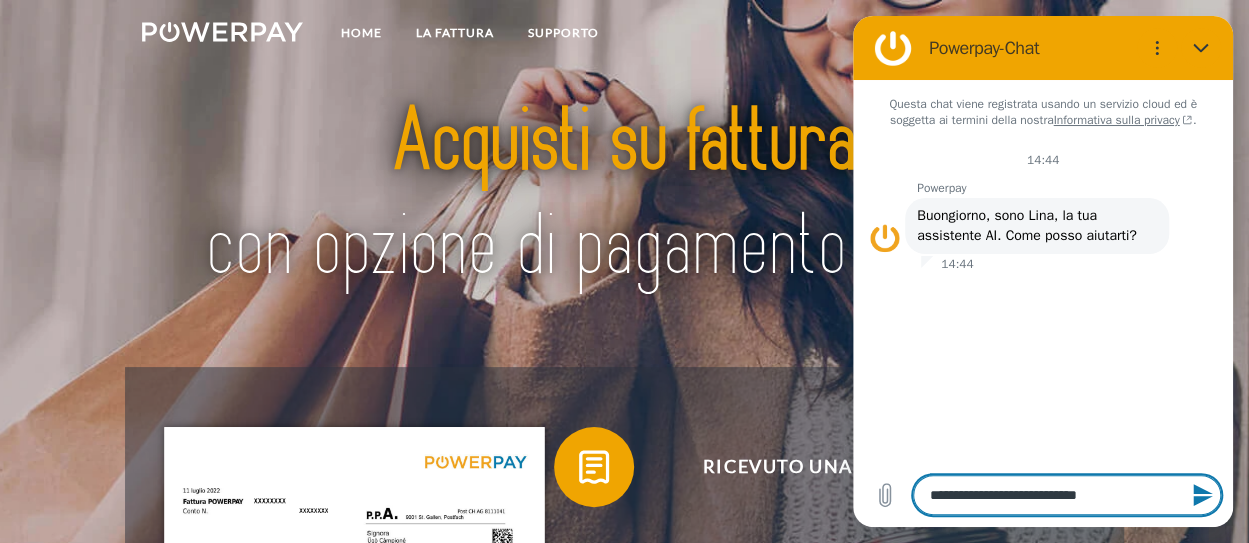 type on "**********" 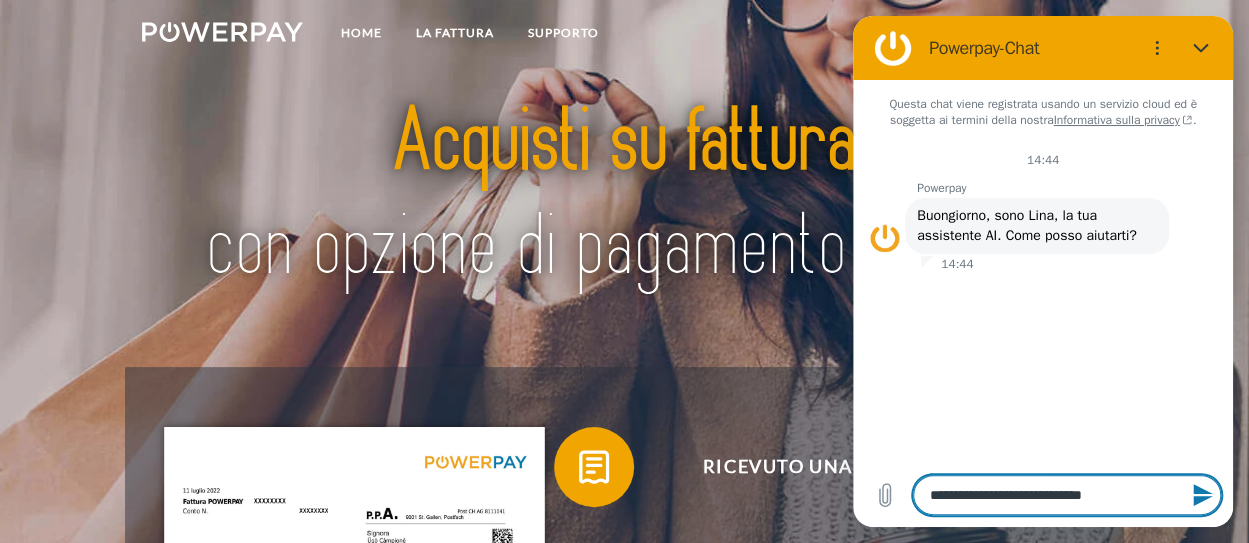 type on "**********" 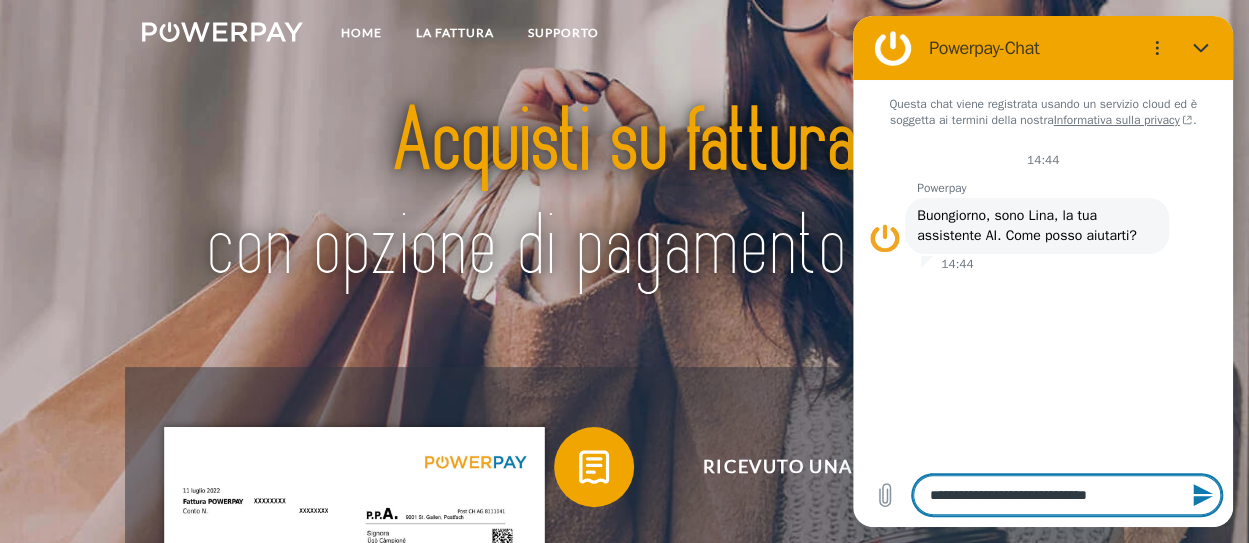 type on "**********" 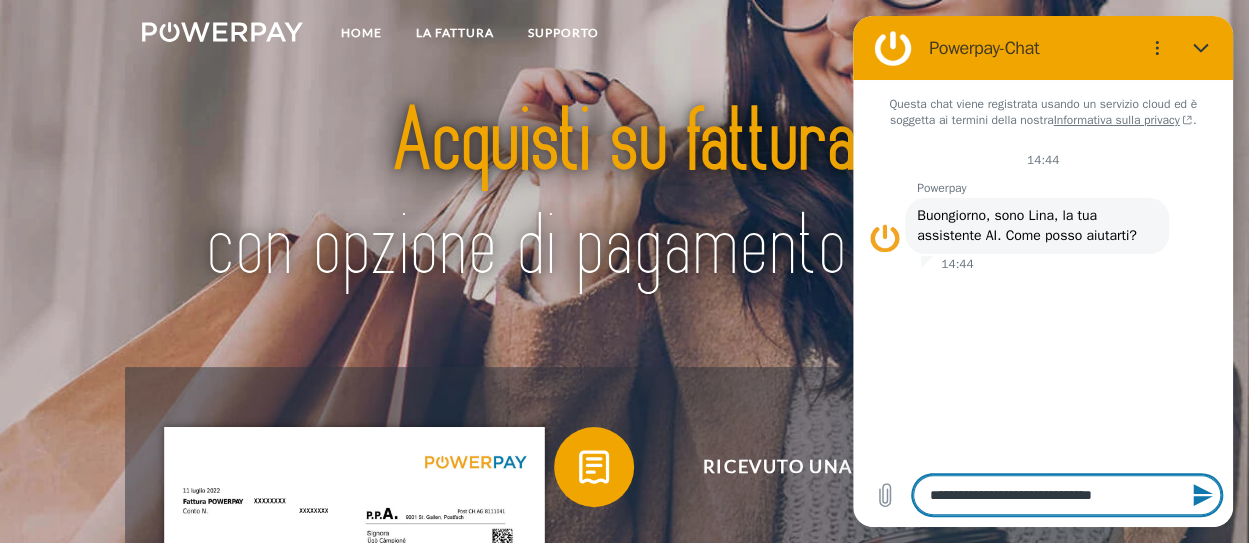 type on "**********" 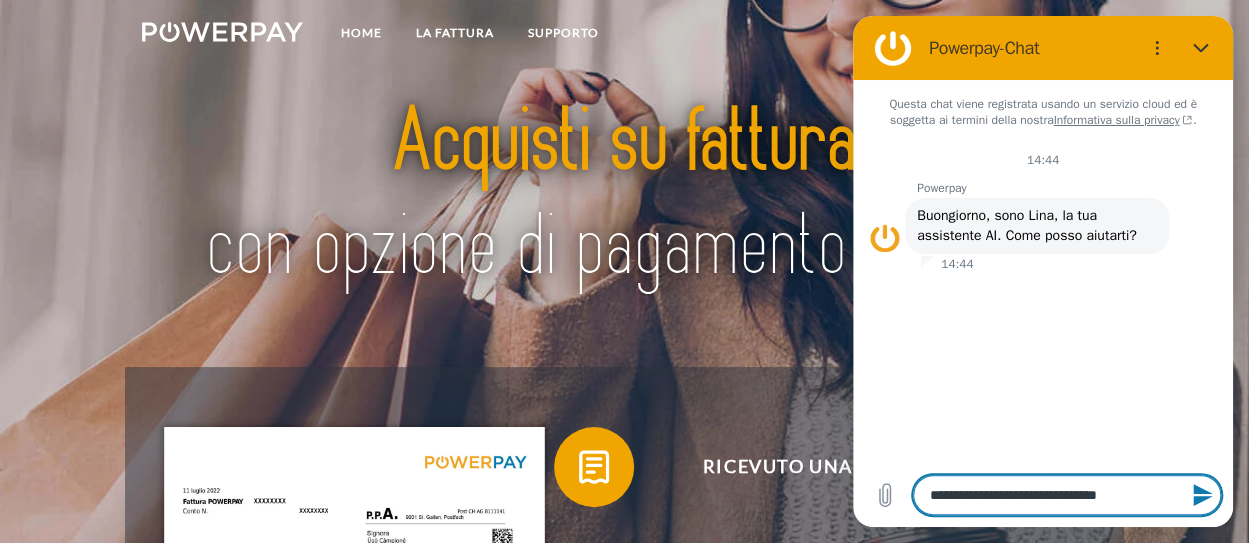 type on "**********" 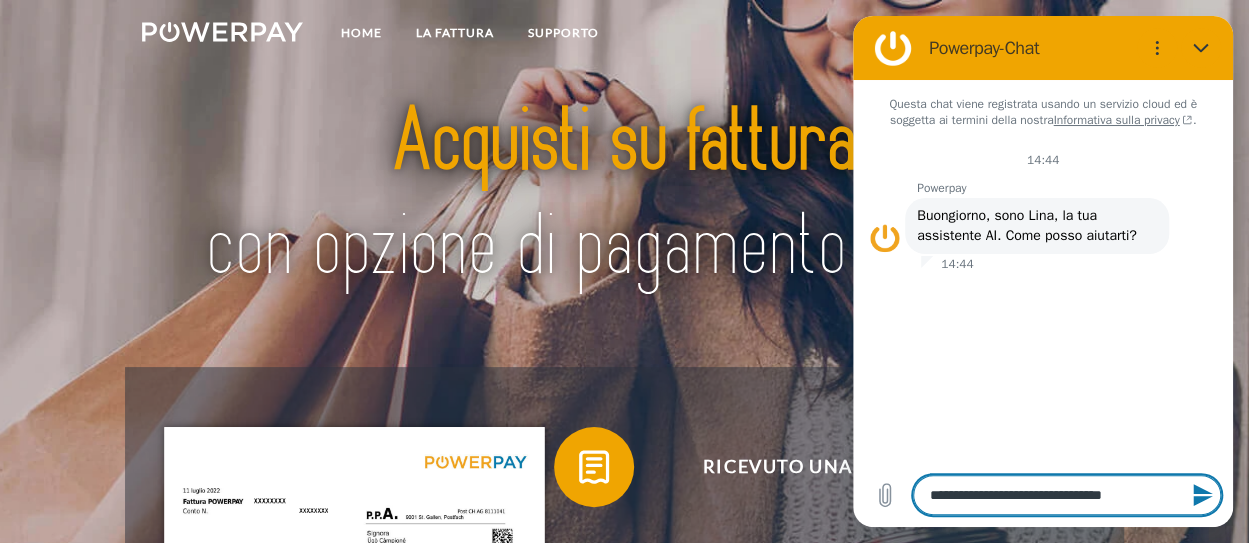 type on "**********" 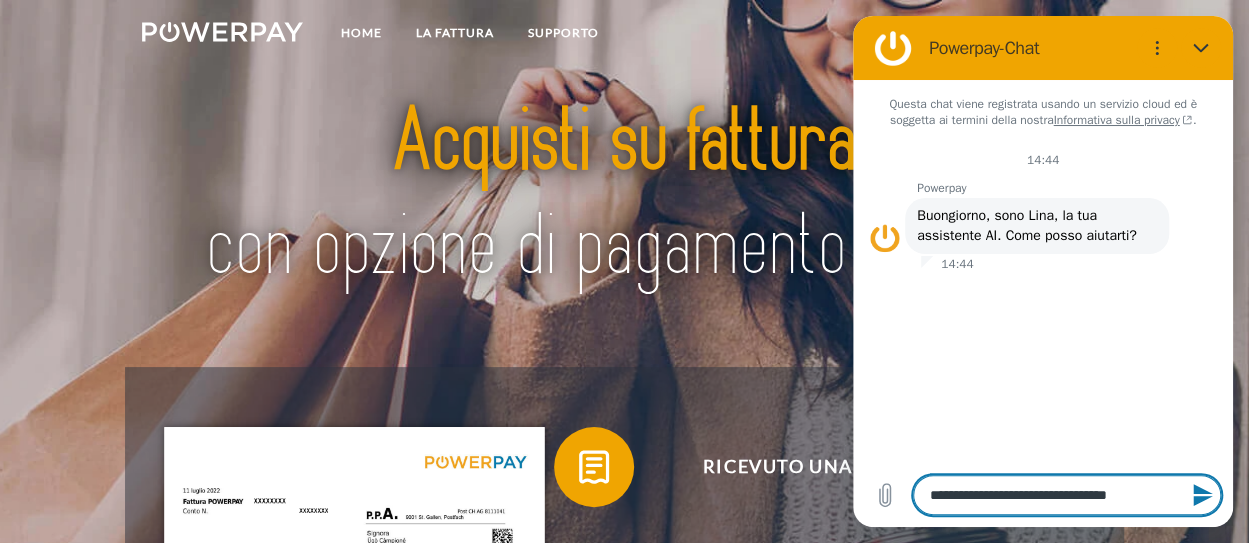 type on "**********" 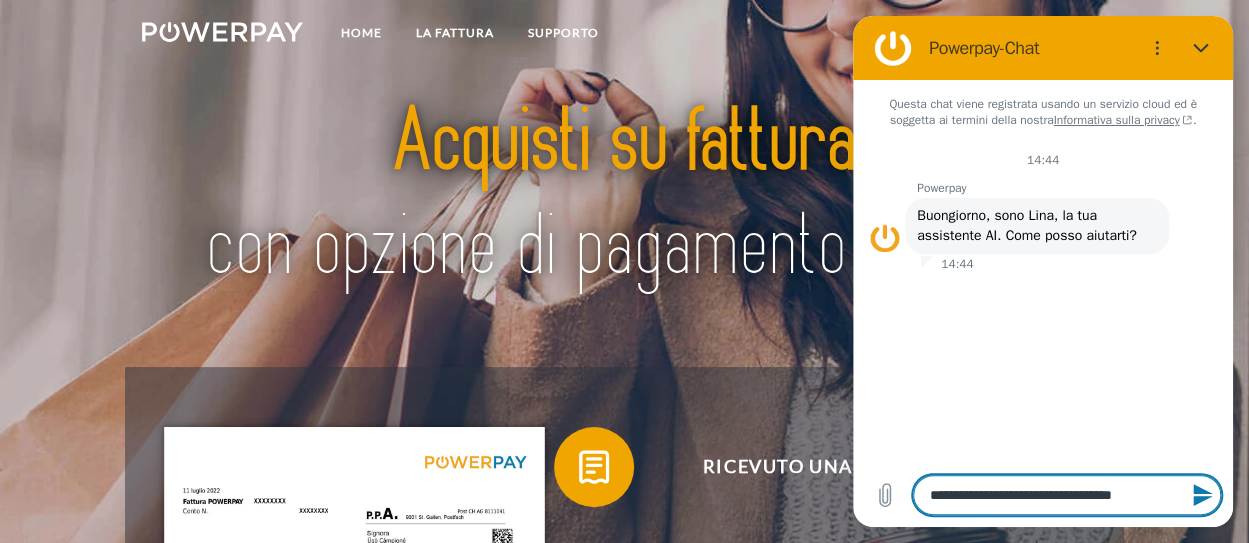 type on "**********" 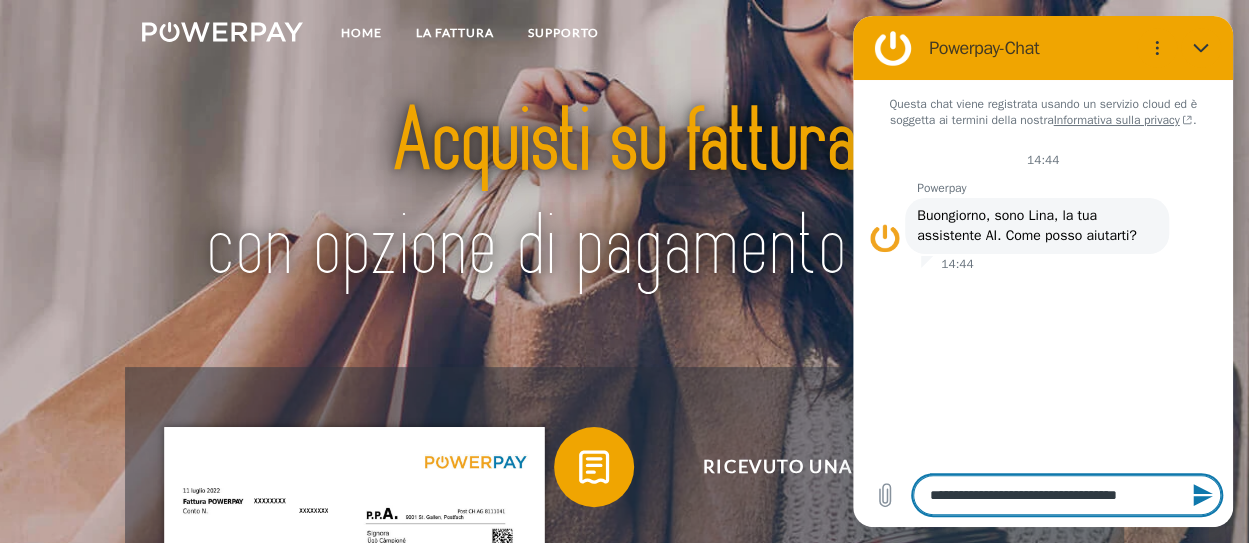 type on "*" 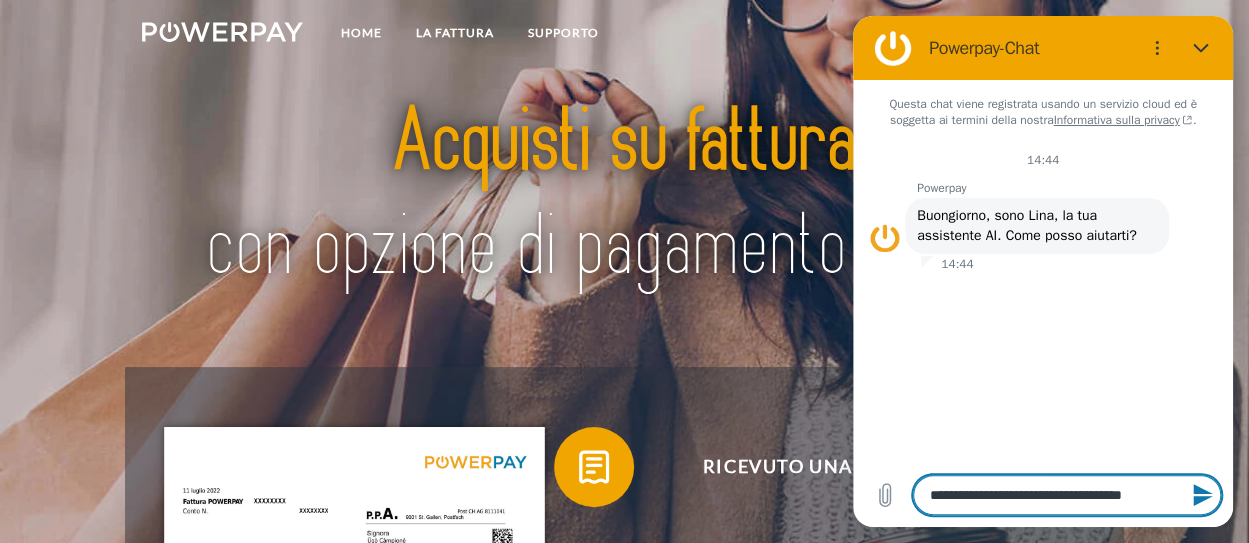 type on "**********" 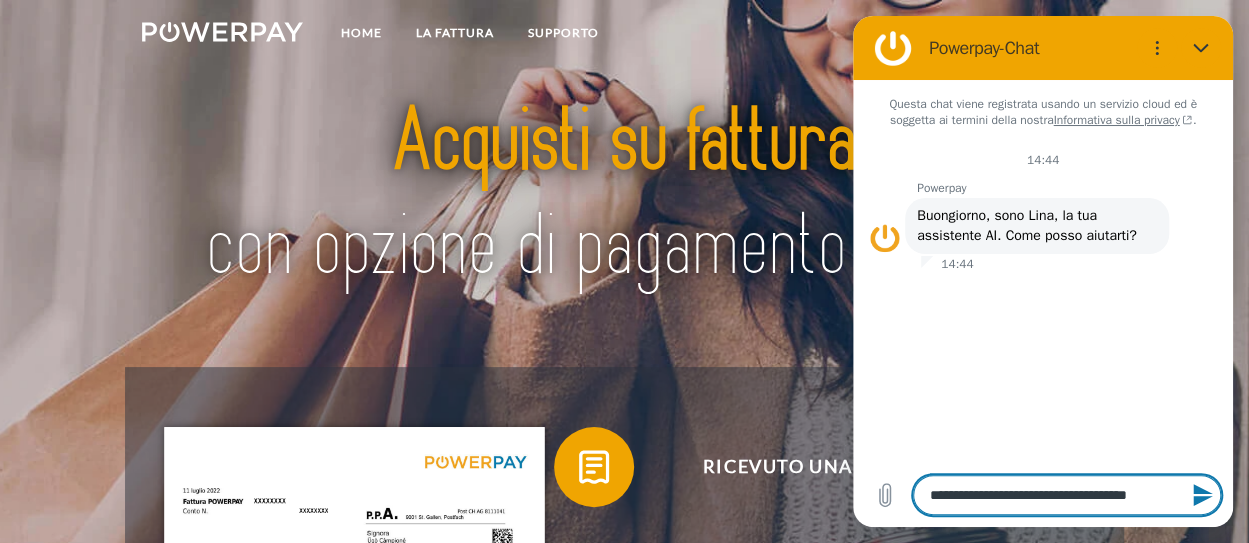 type on "**********" 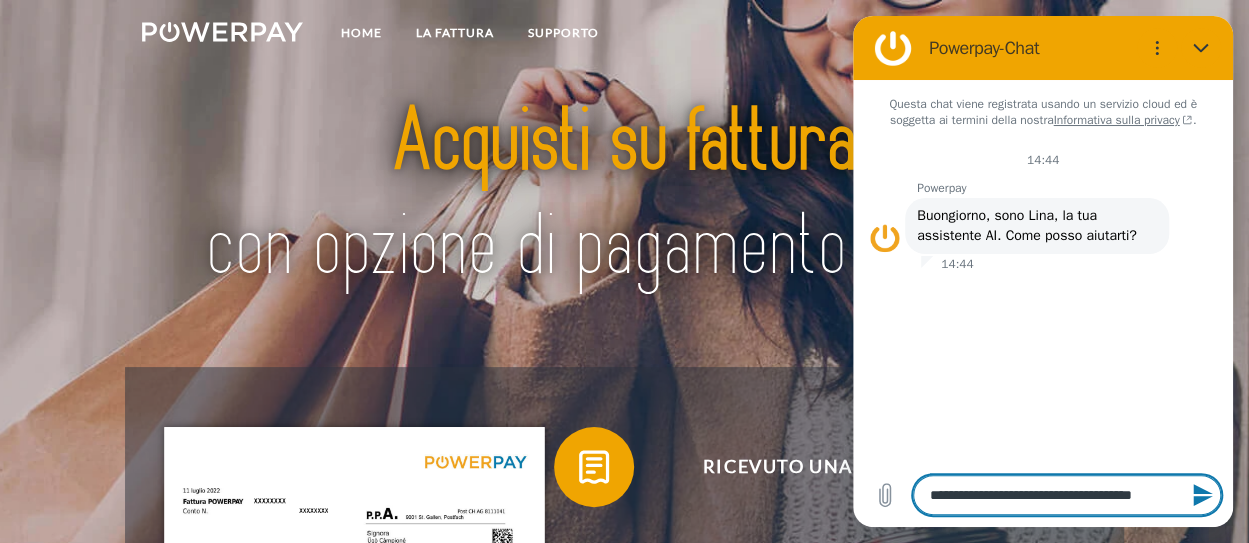 type on "**********" 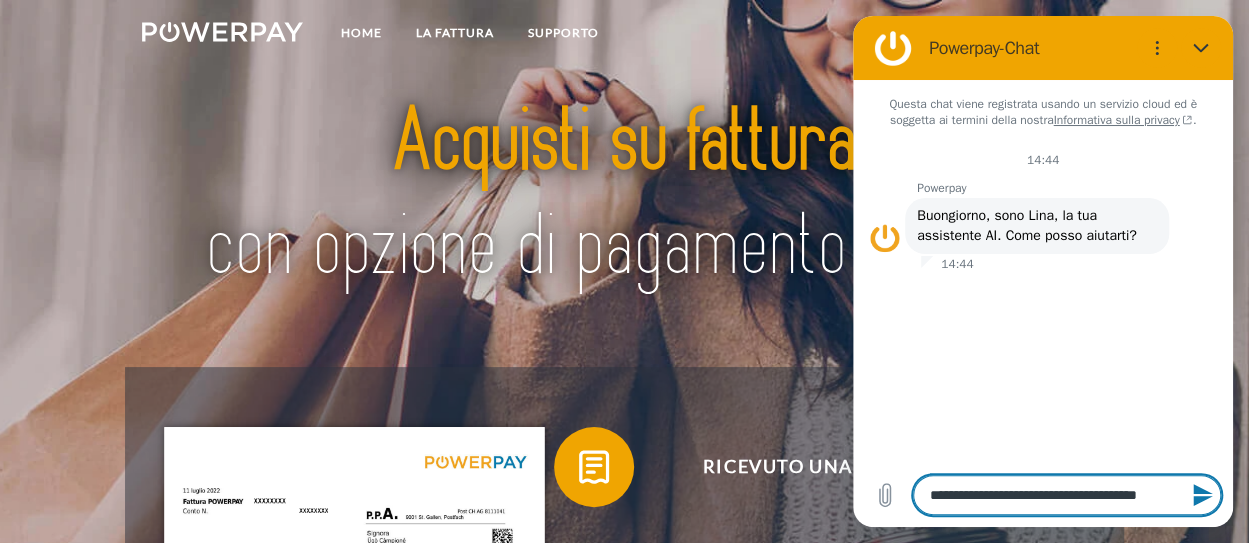 type on "**********" 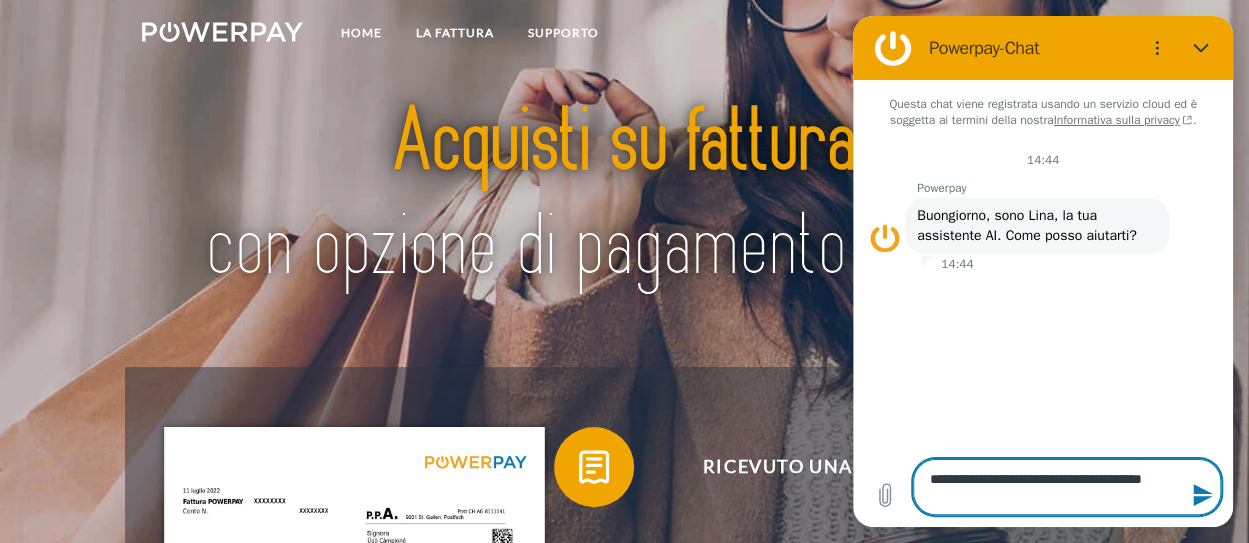 type on "**********" 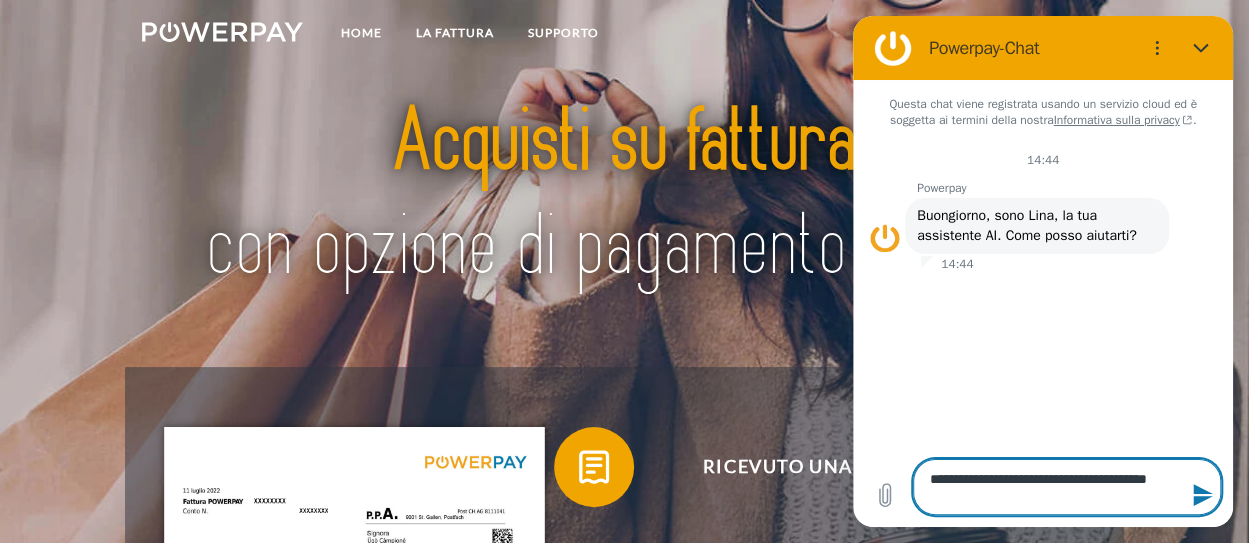 type on "**********" 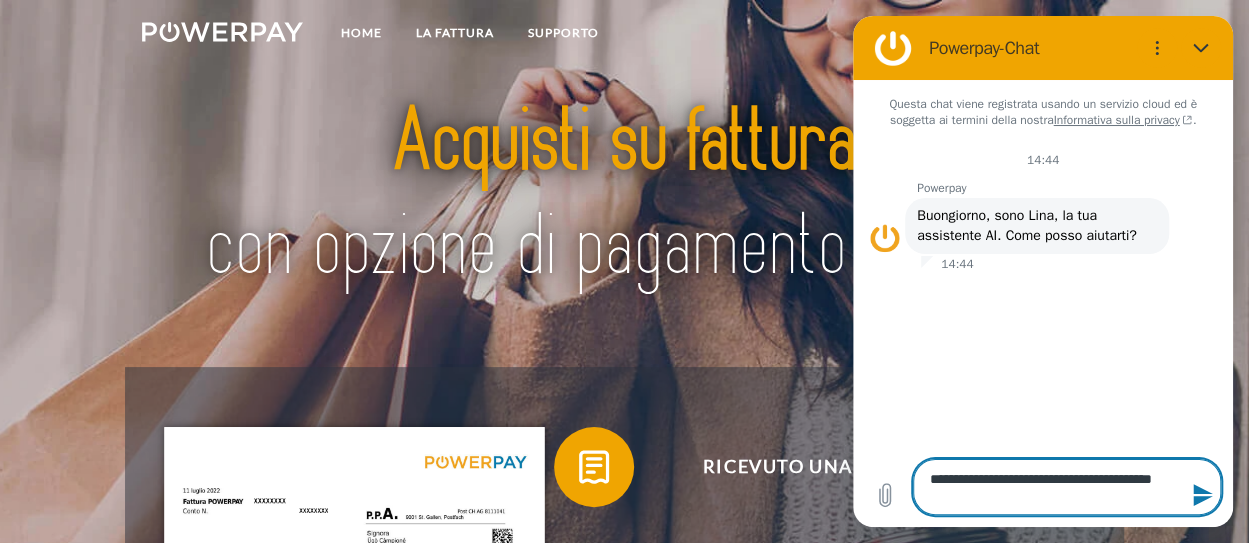 type on "**********" 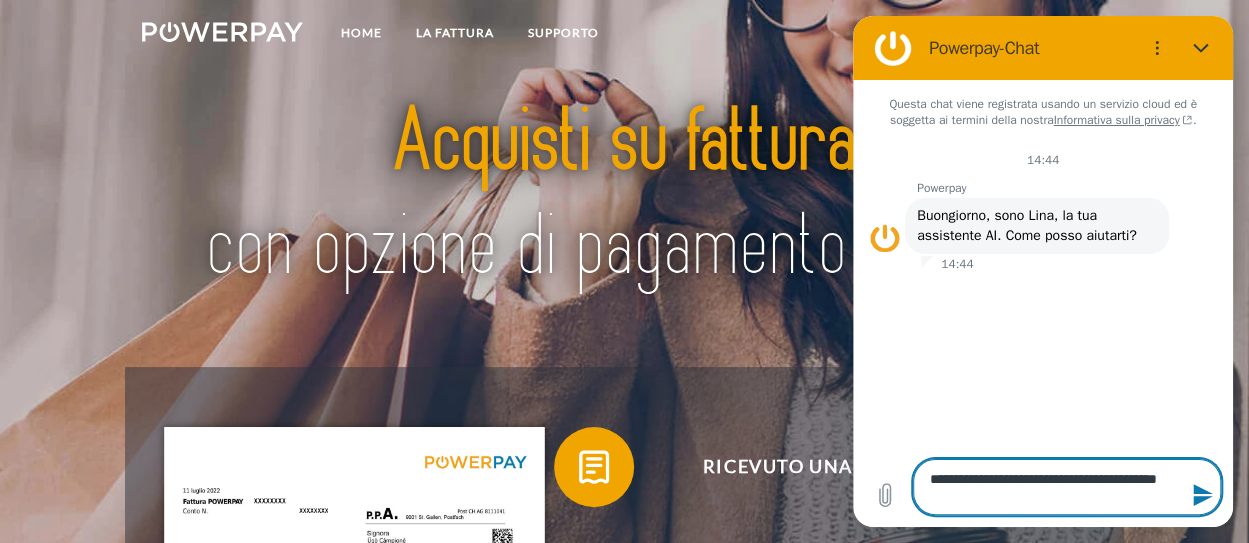 type on "**********" 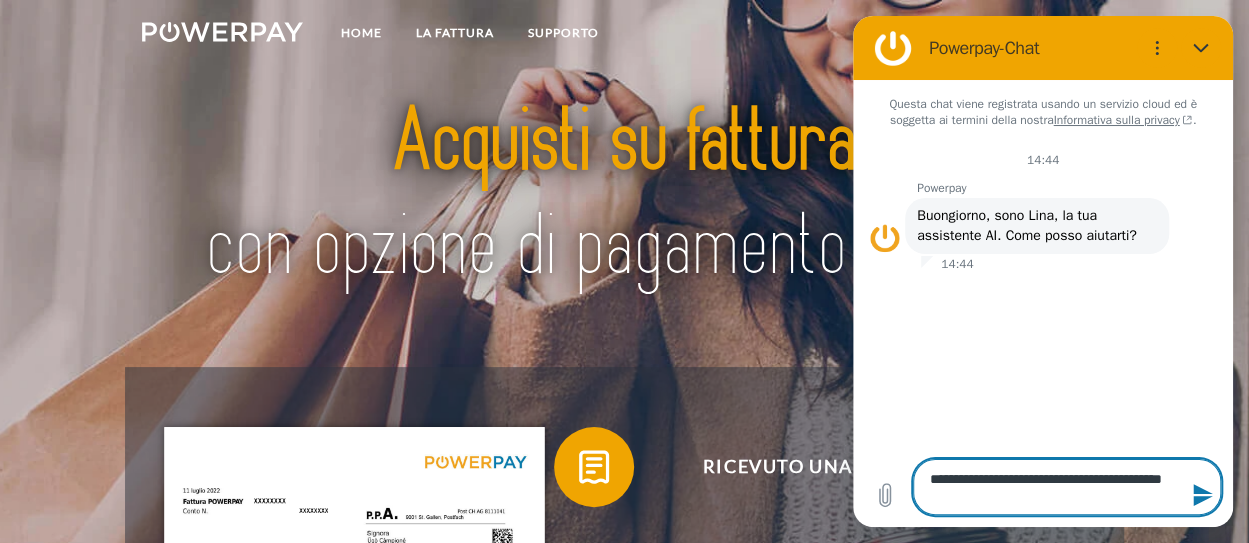 type on "**********" 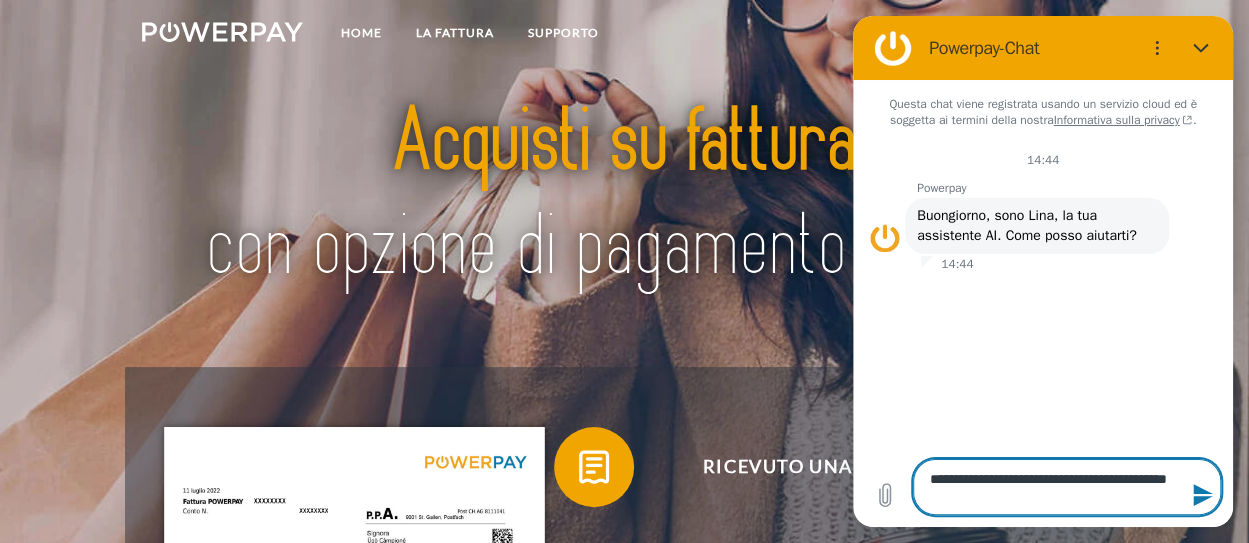 type on "**********" 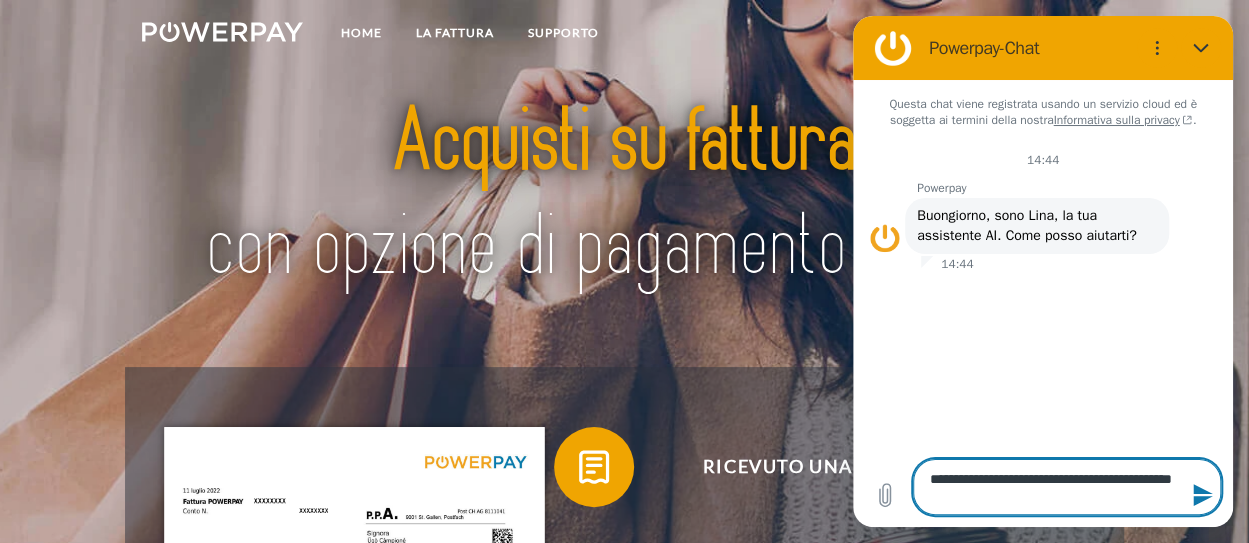 type on "**********" 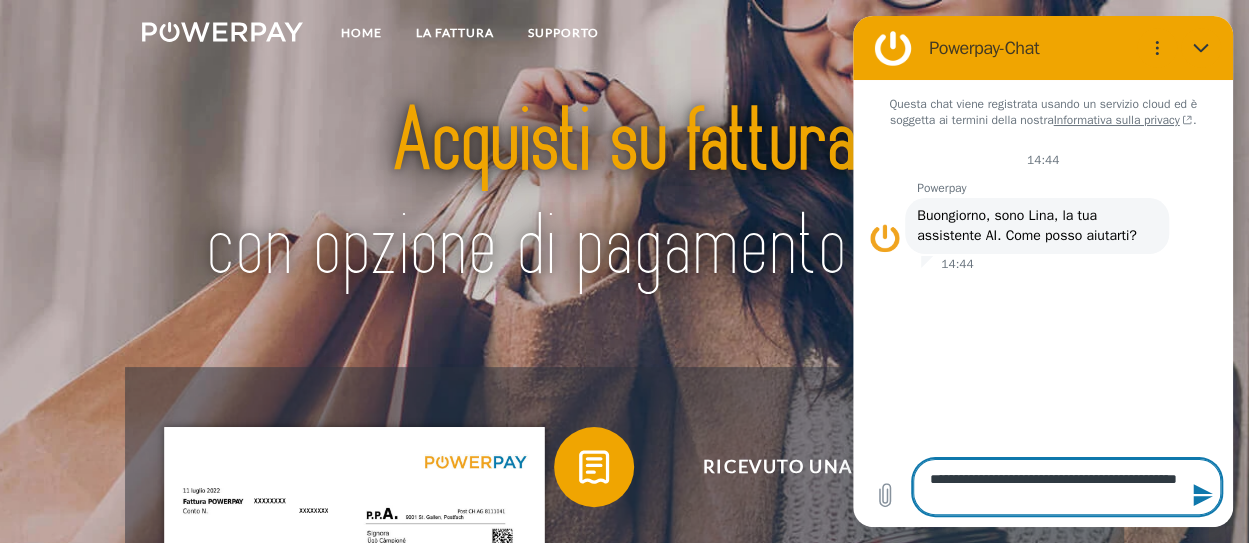 type on "**********" 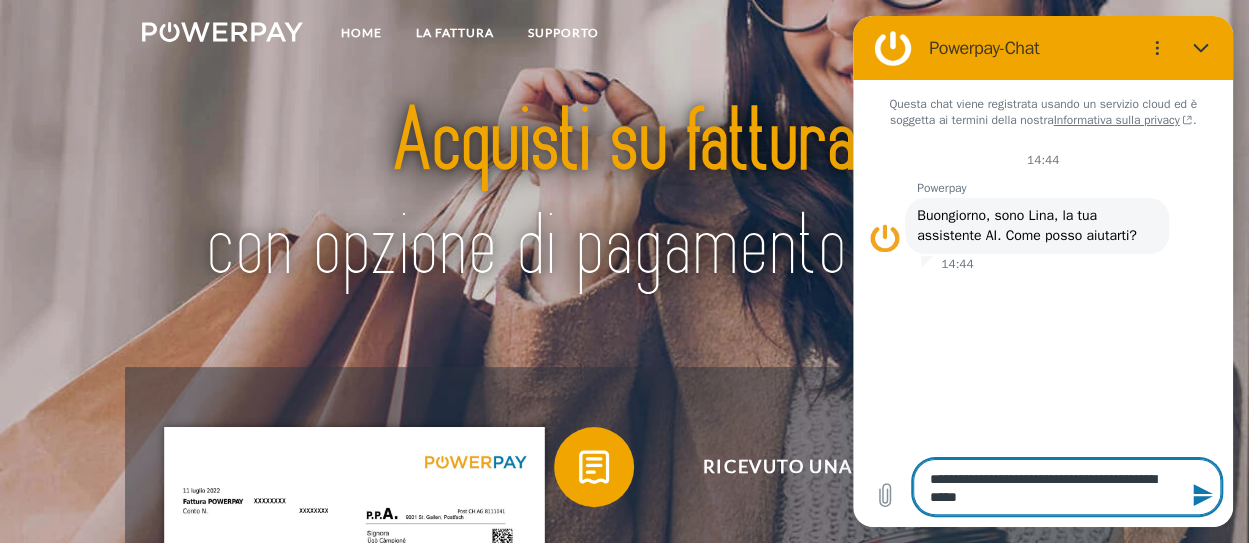 type on "*" 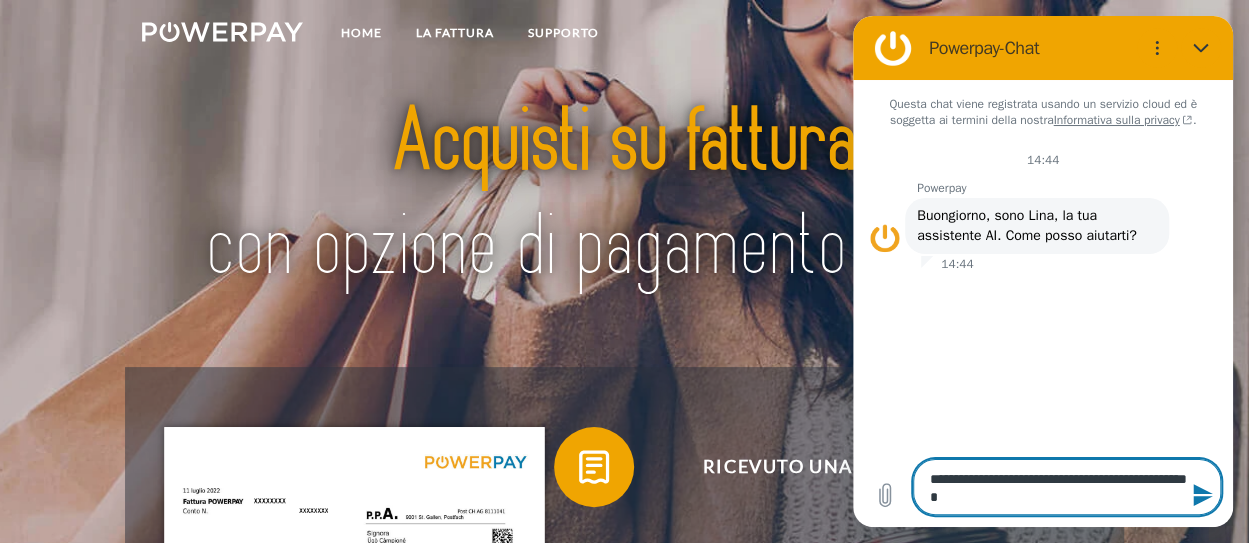 type on "**********" 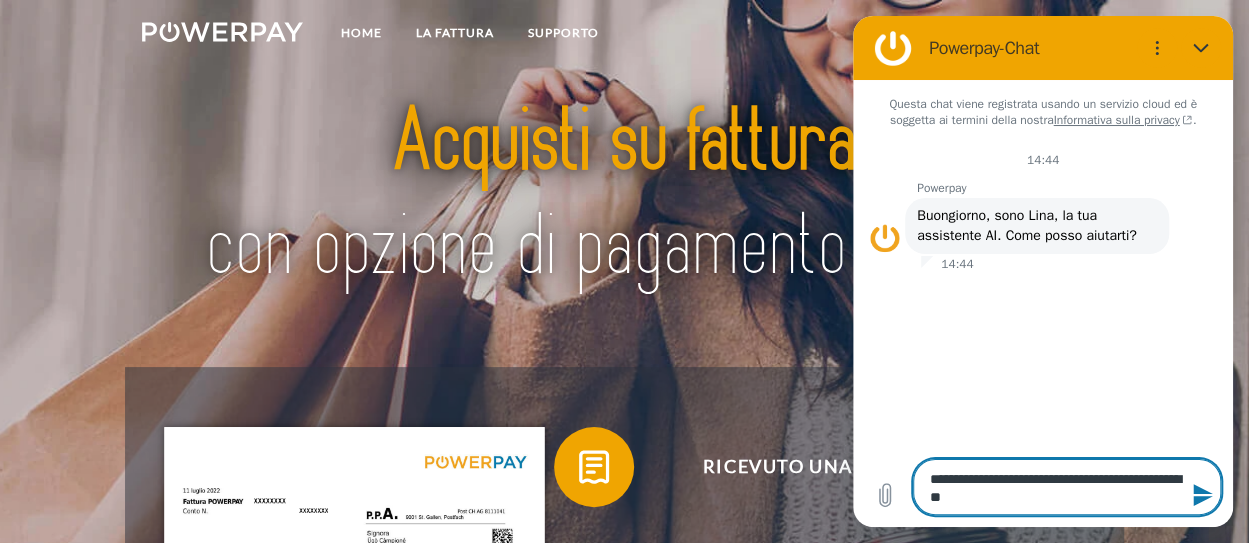 type on "**********" 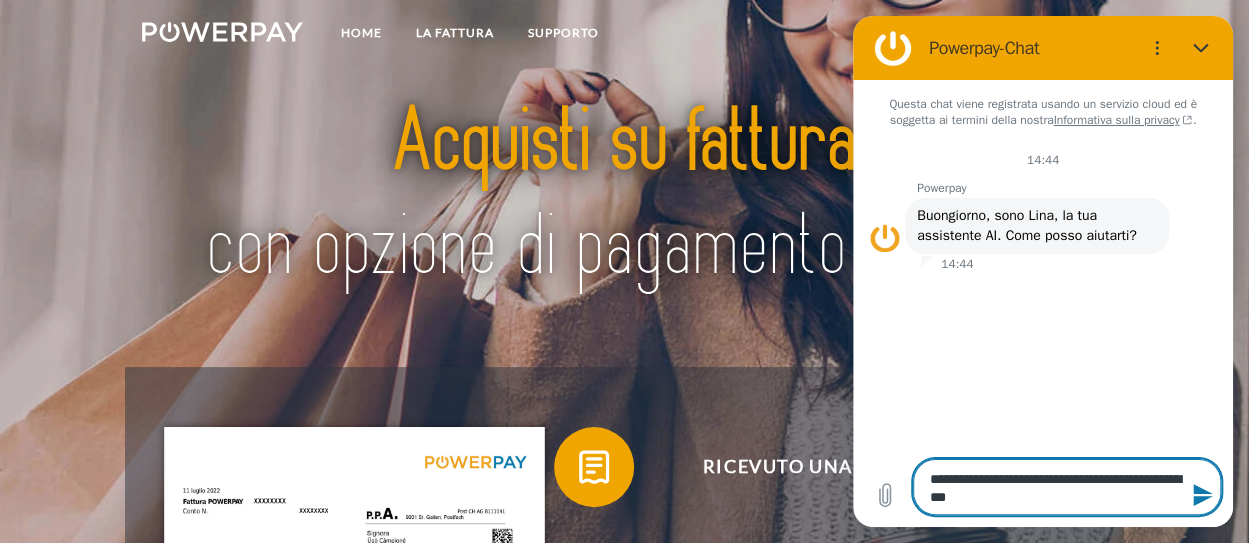 type on "**********" 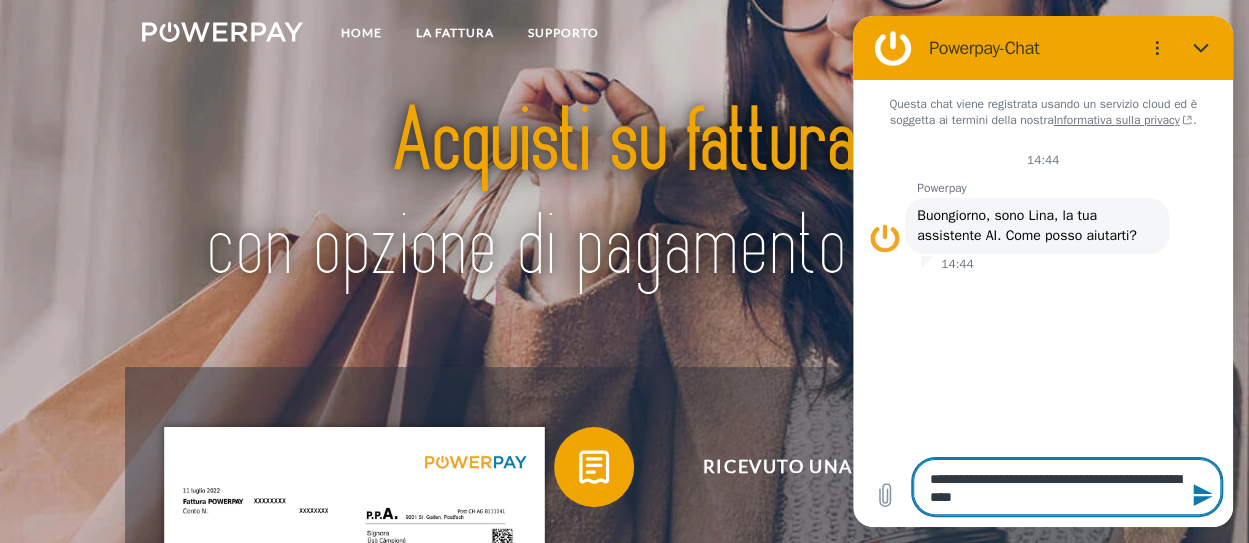 type on "**********" 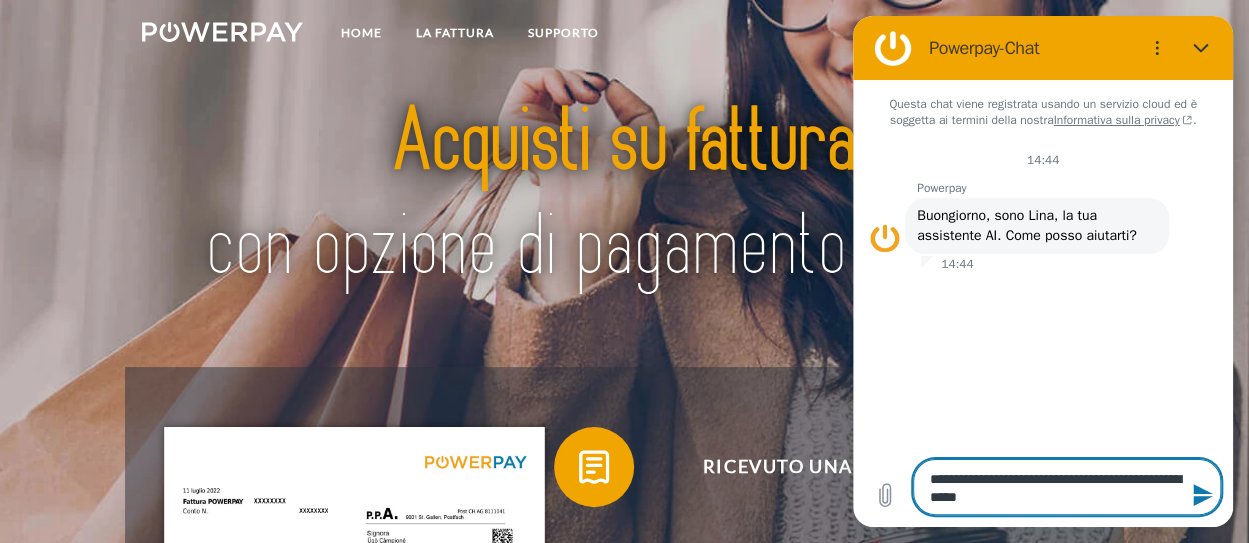 type on "**********" 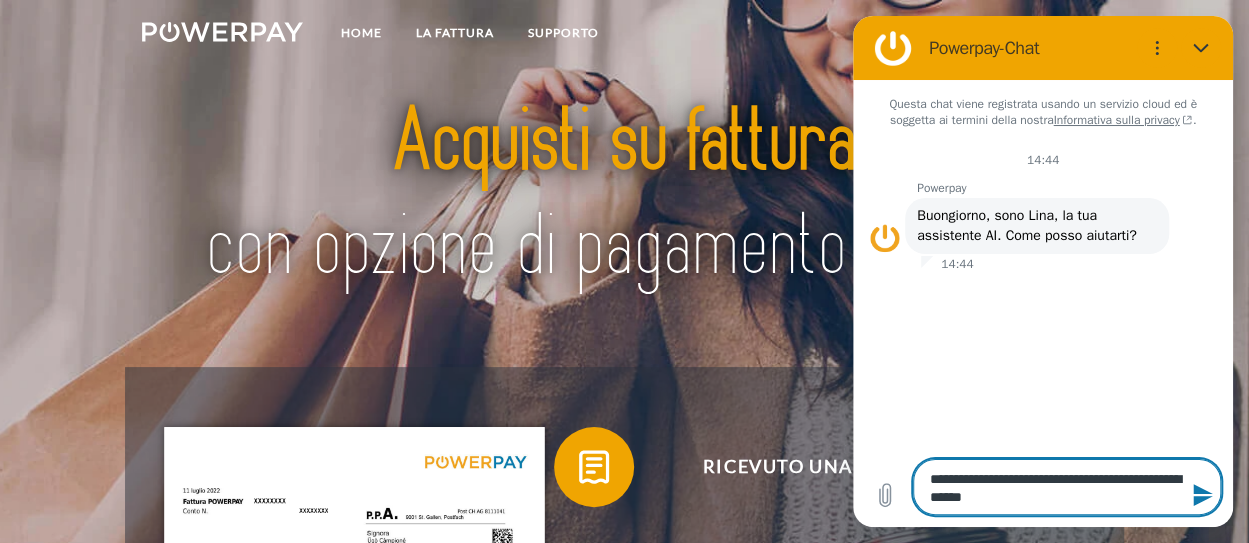 type on "**********" 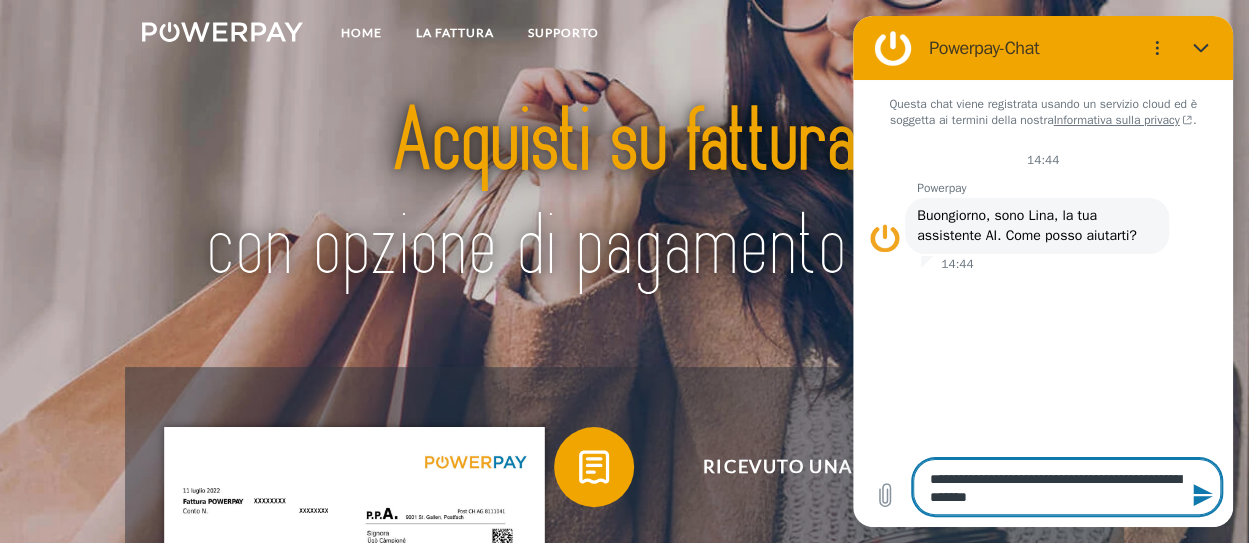 type on "**********" 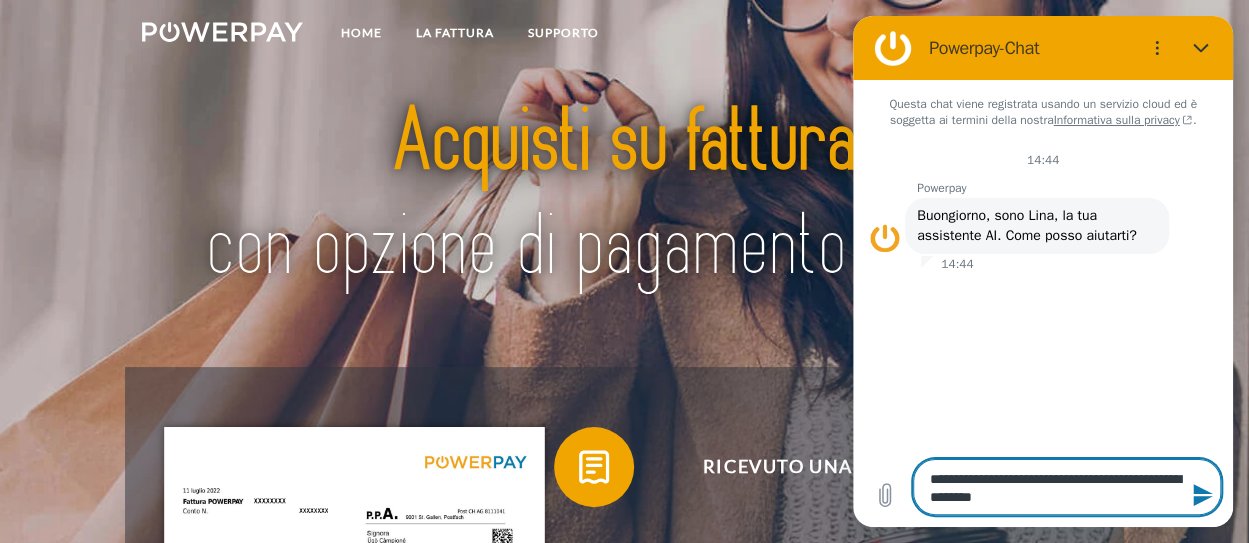 type on "**********" 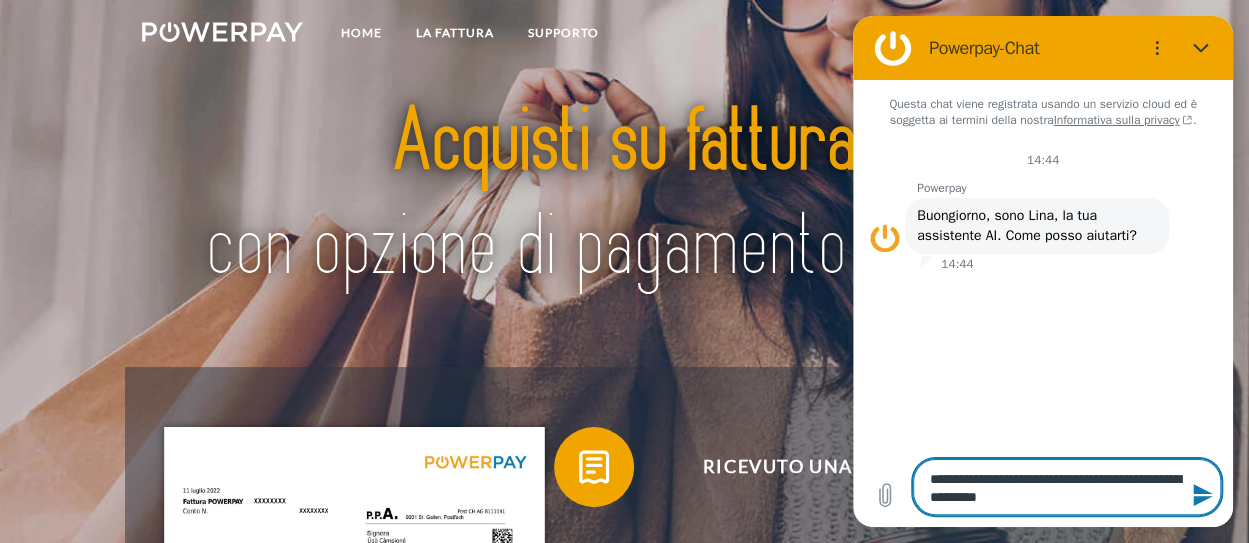 type on "**********" 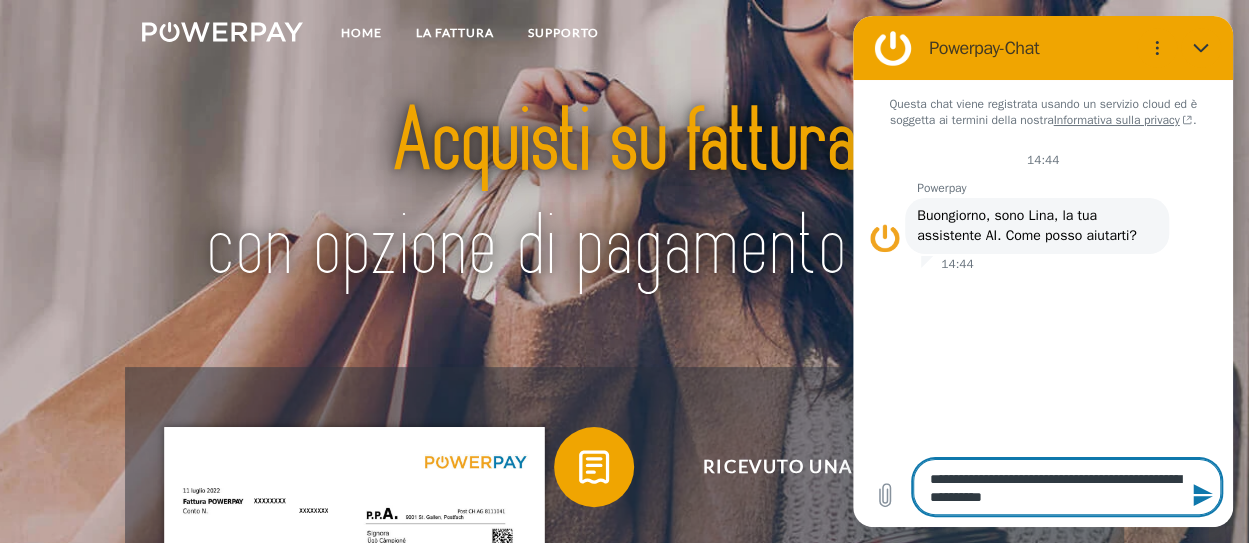 type on "**********" 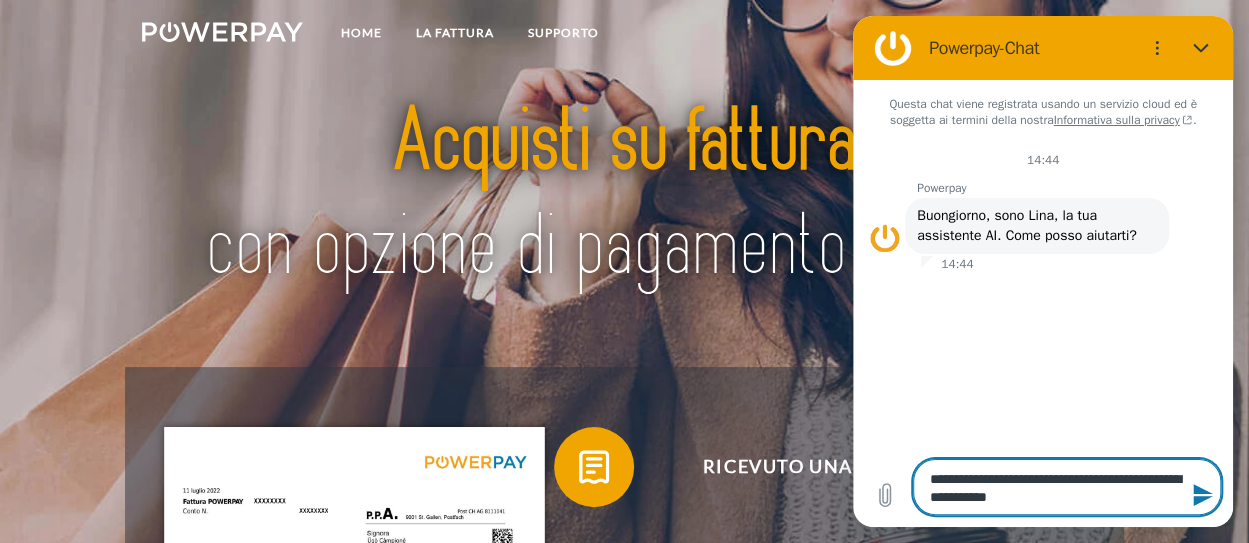 type on "**********" 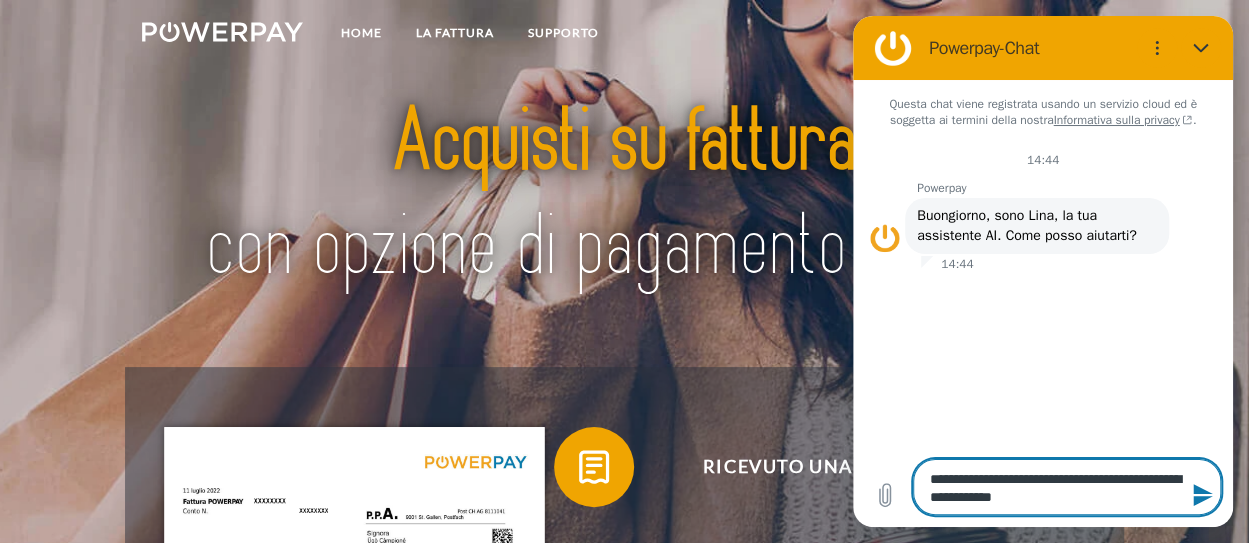 type 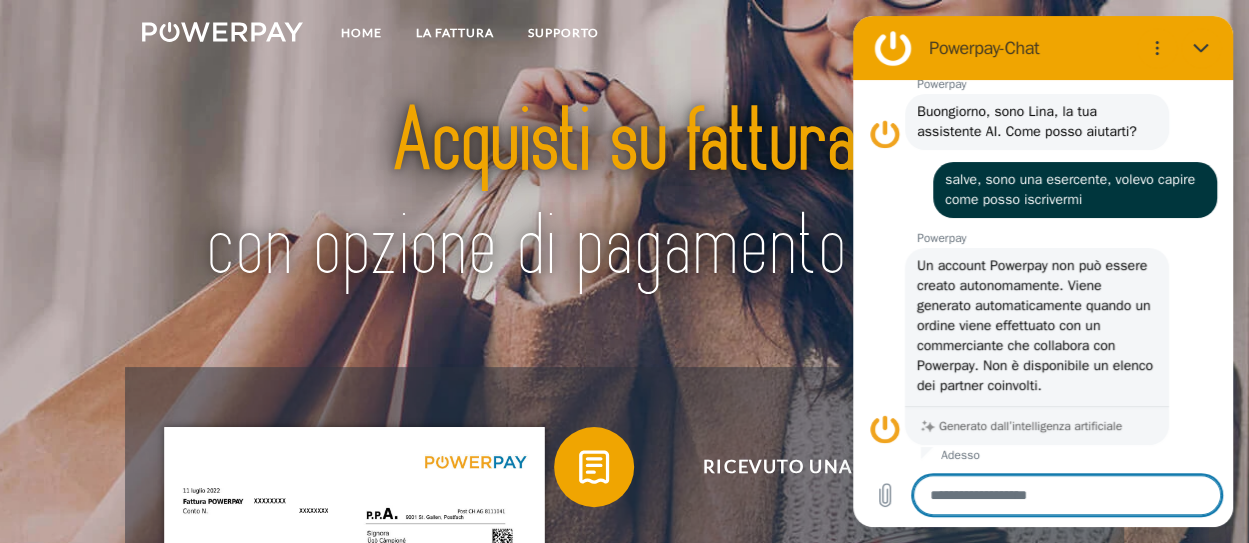 scroll, scrollTop: 108, scrollLeft: 0, axis: vertical 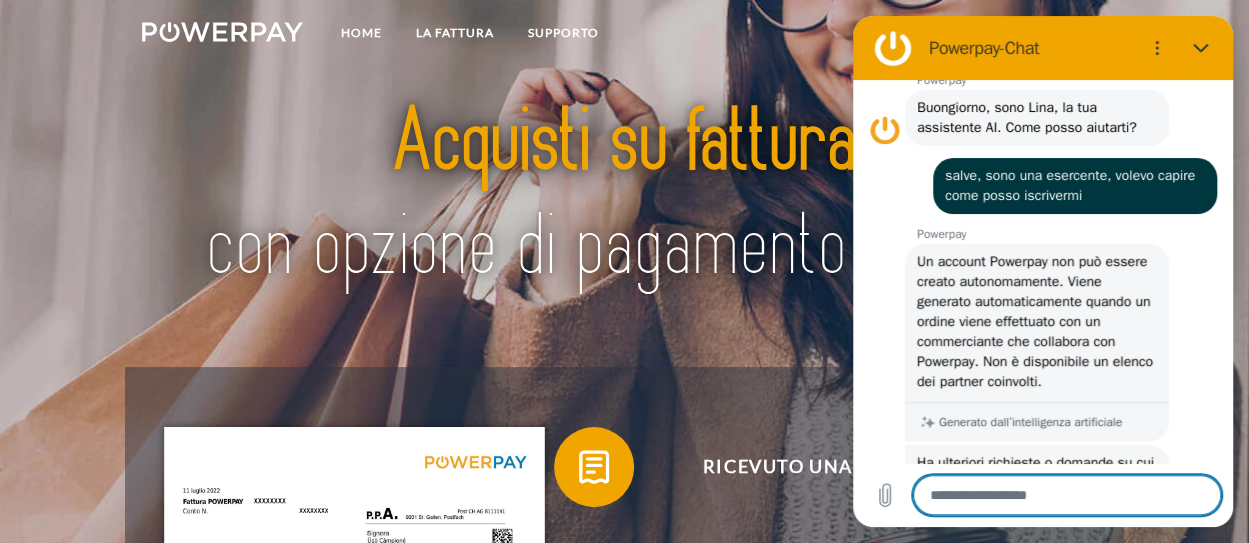 type on "*" 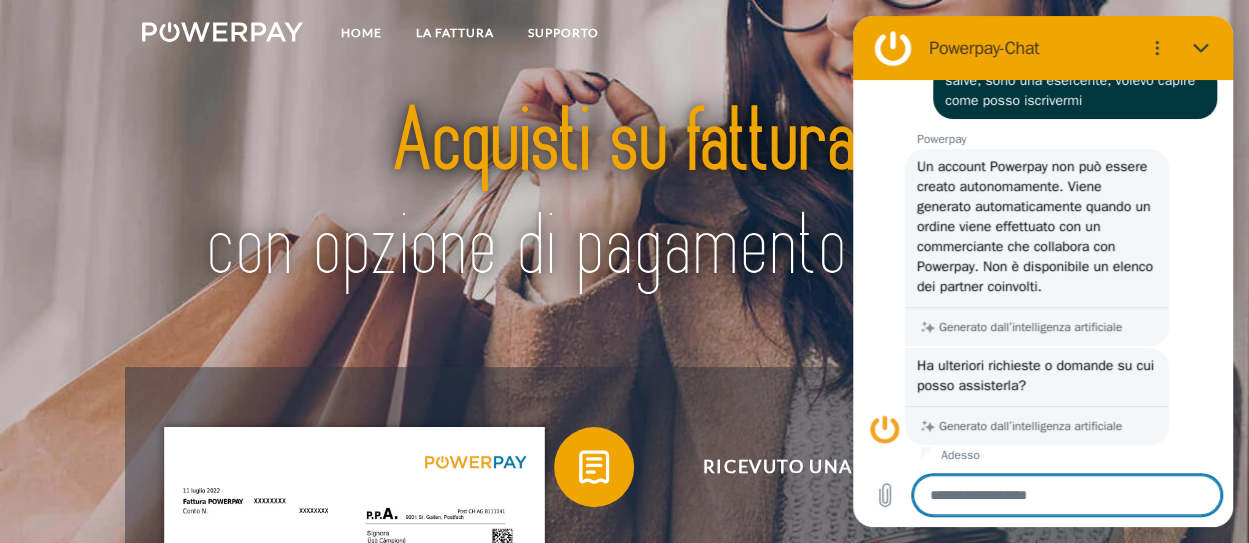 scroll, scrollTop: 207, scrollLeft: 0, axis: vertical 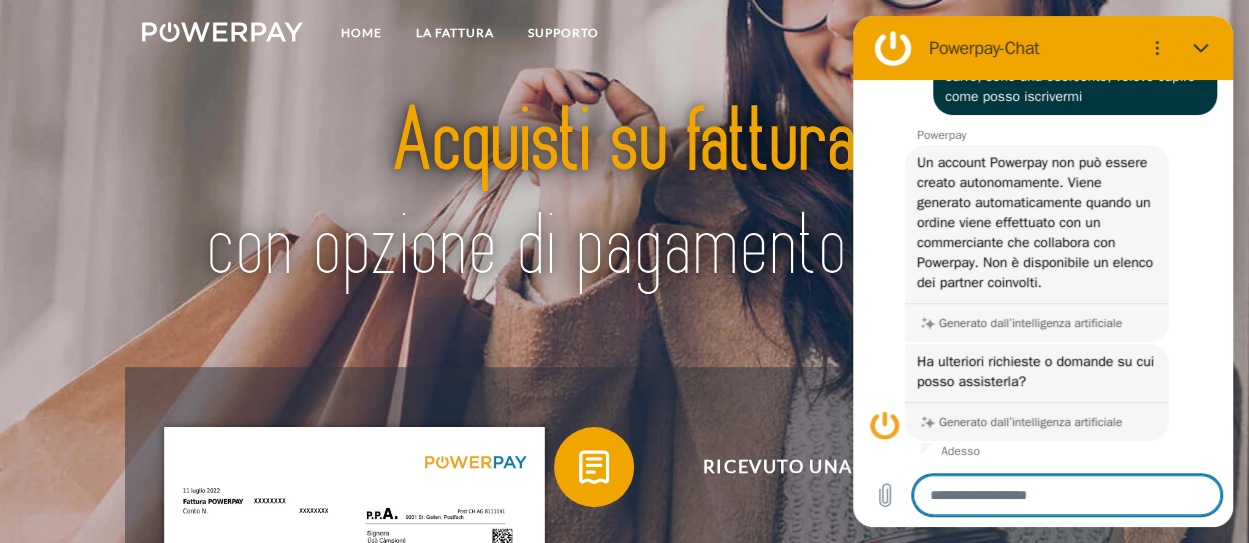 type on "*" 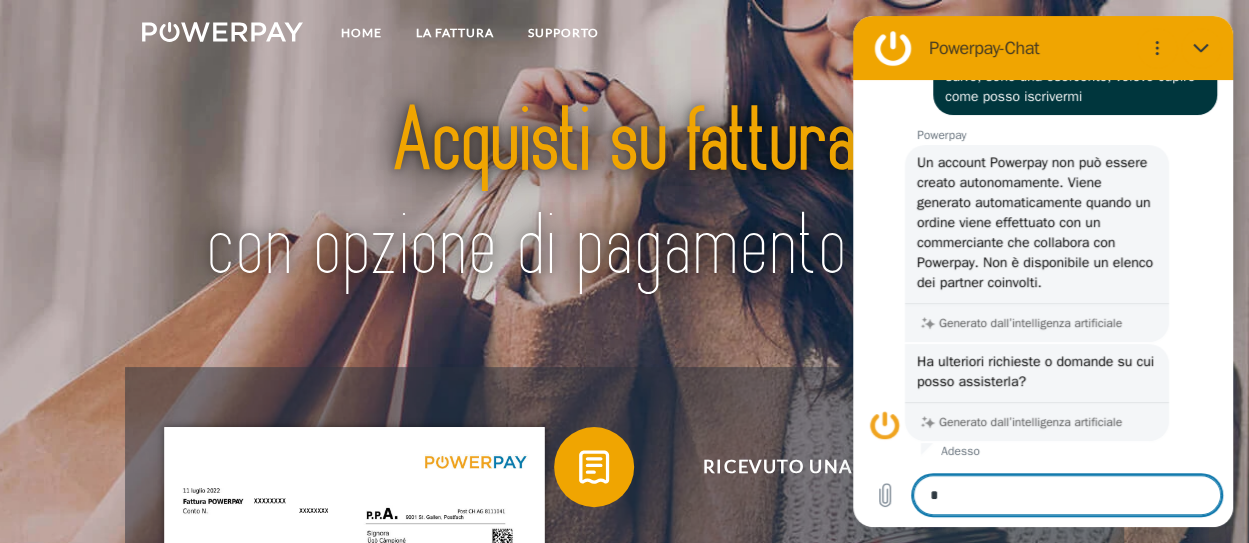 type on "**" 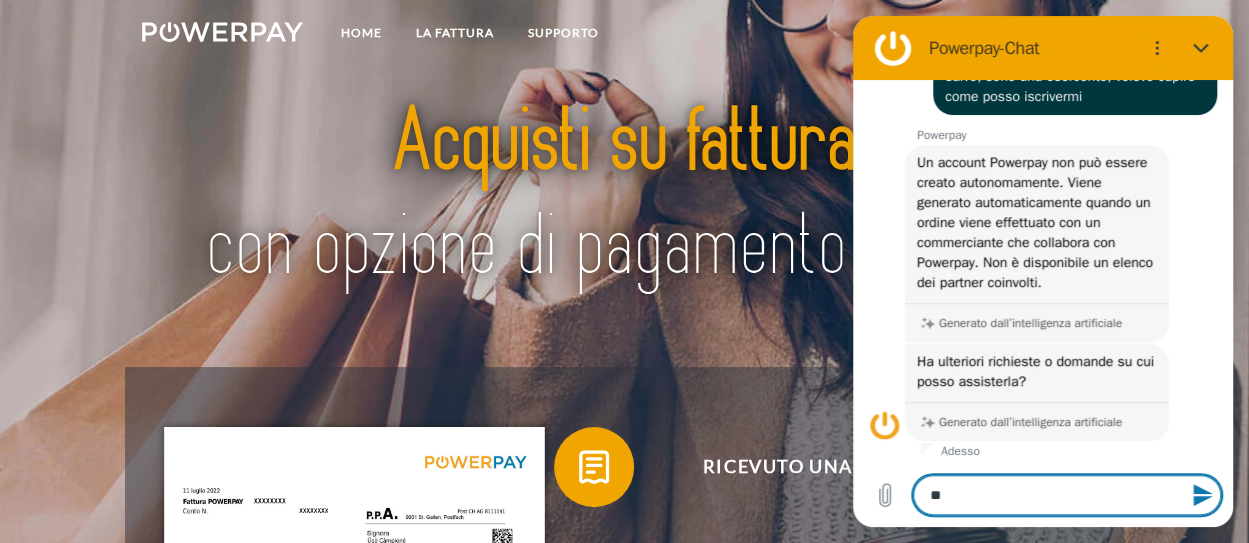 type on "***" 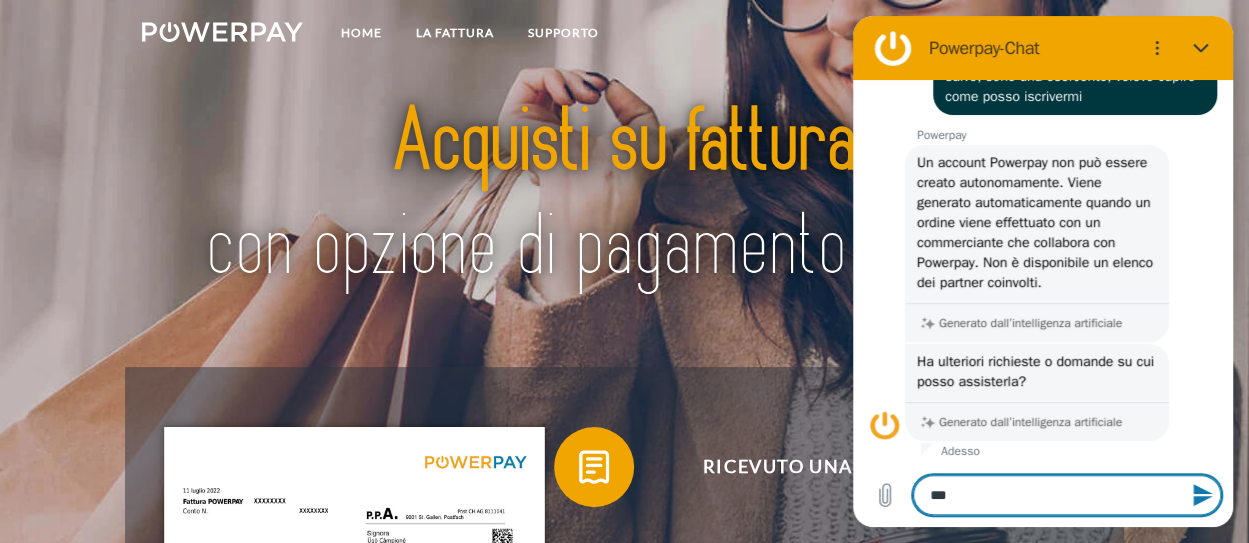 type on "****" 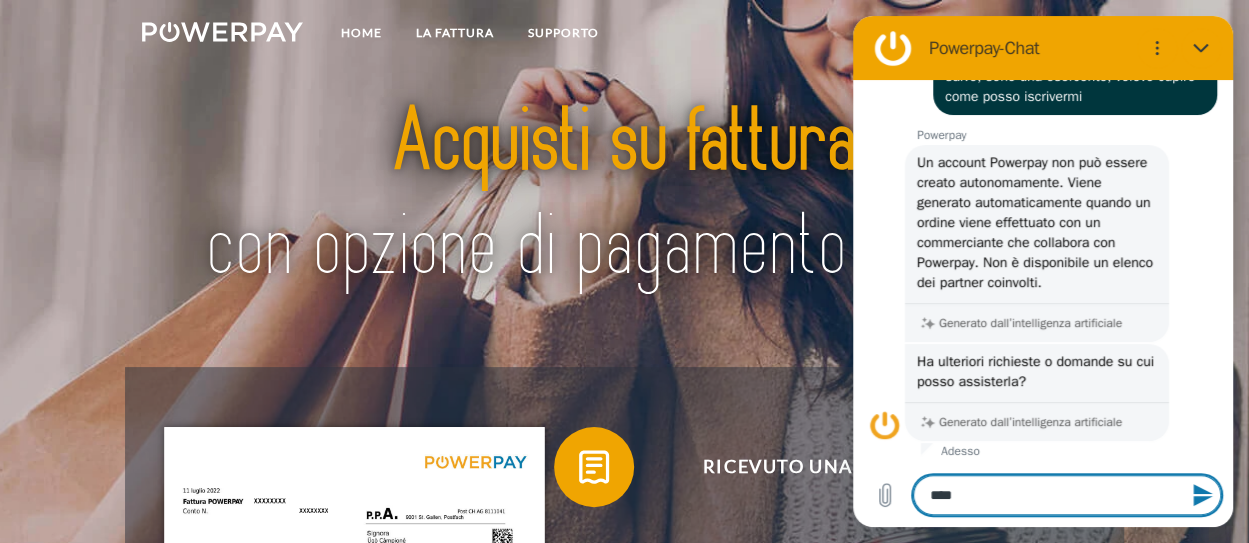 type on "****" 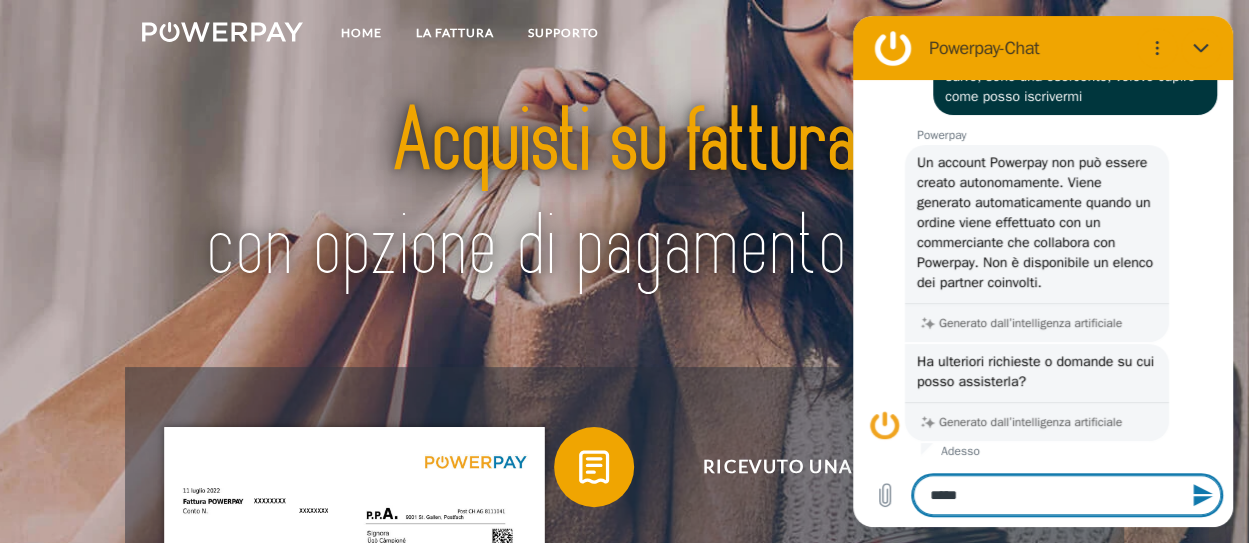type on "******" 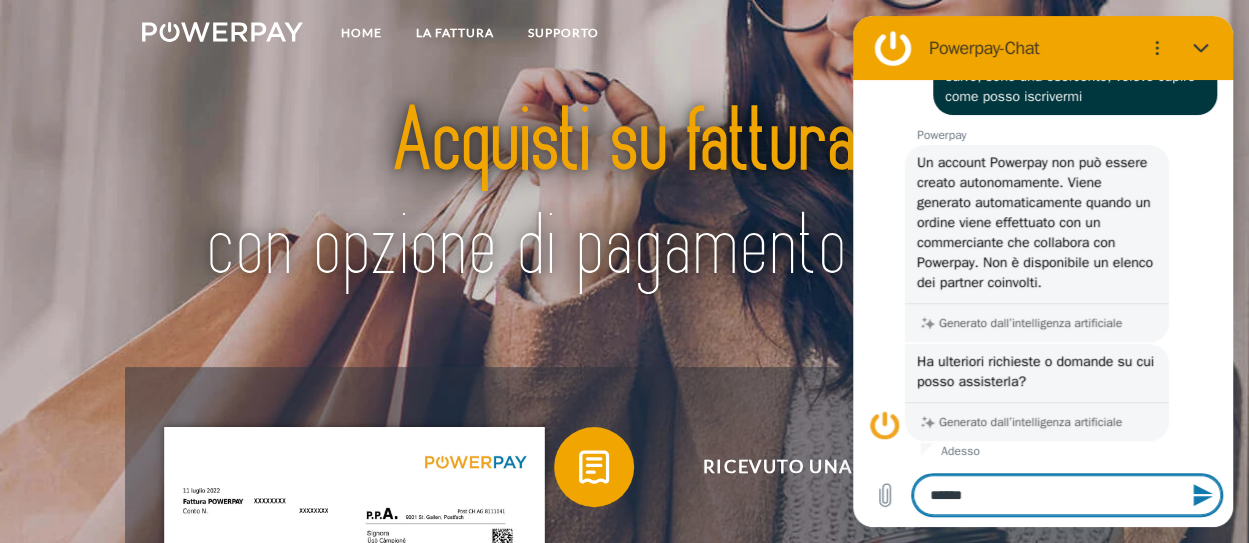type on "*******" 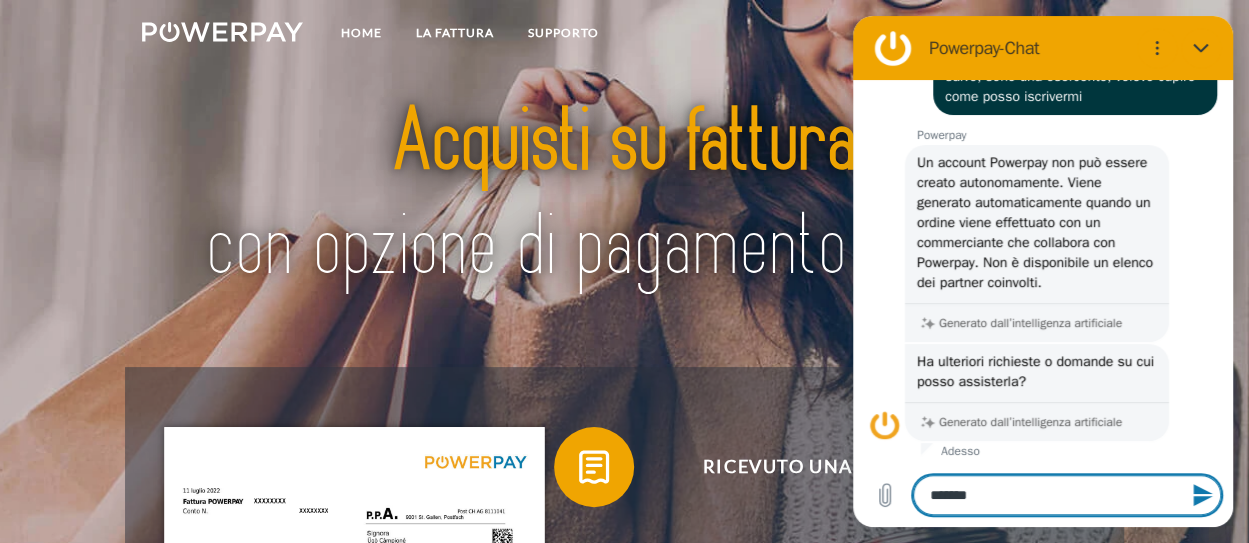 type on "********" 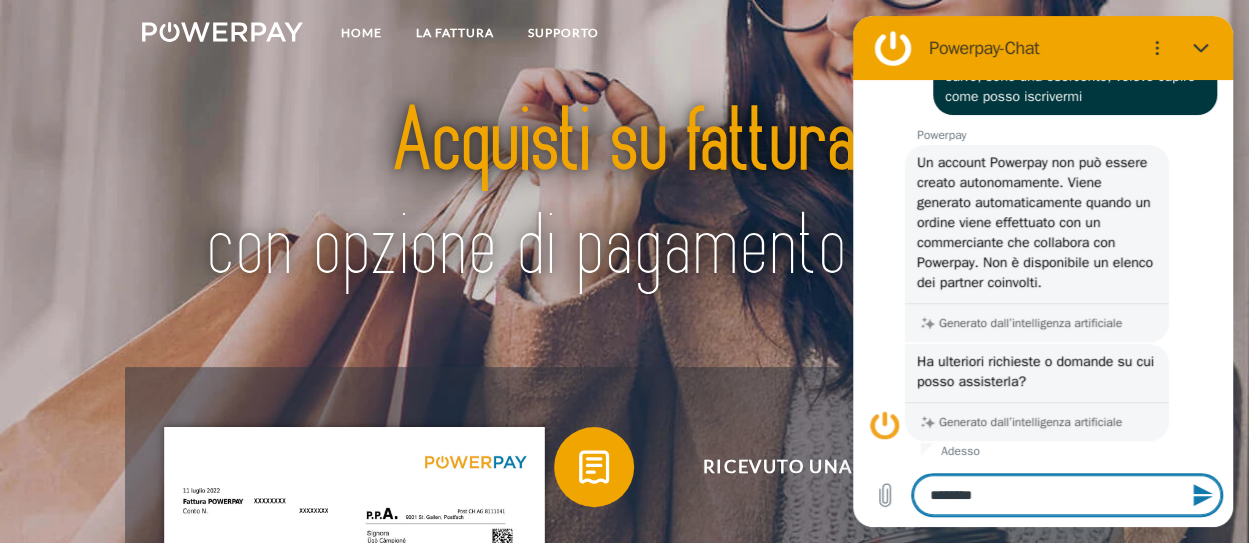 type on "*********" 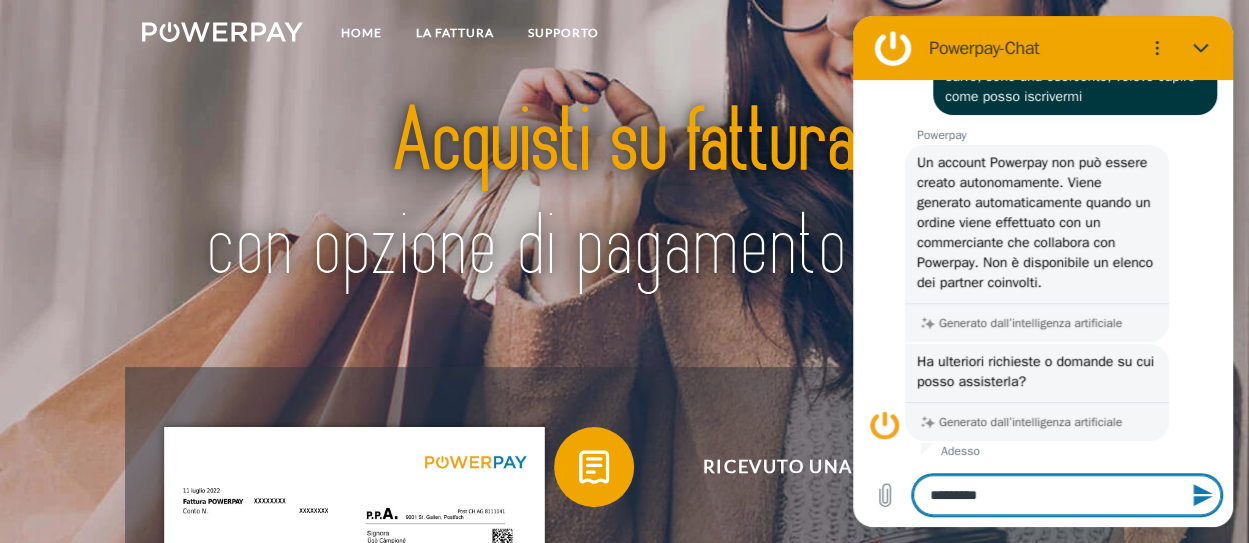 type on "**********" 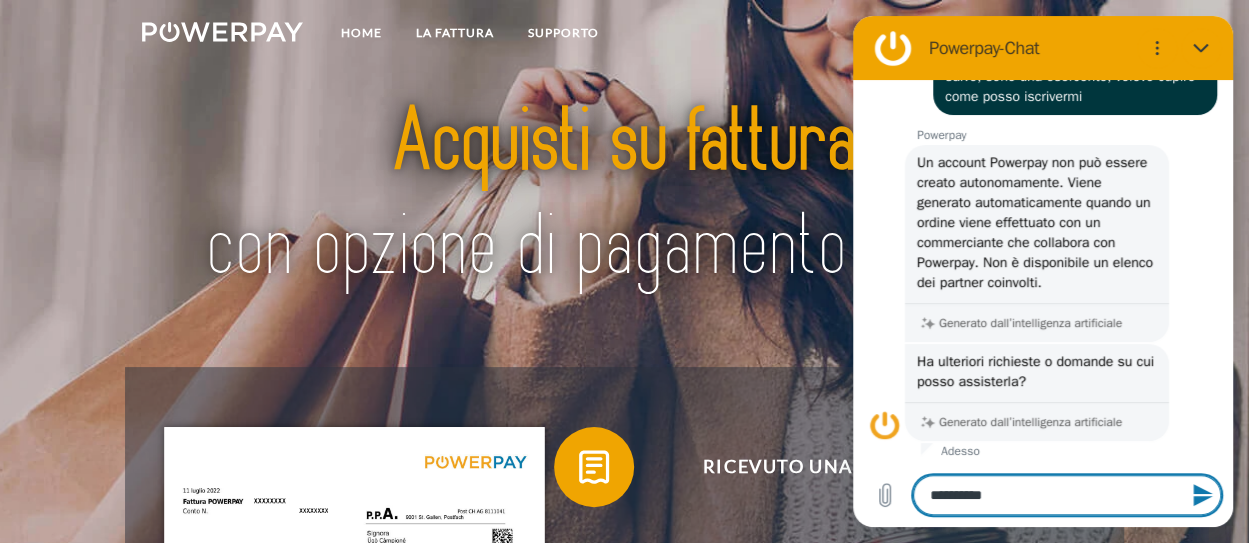 type on "**********" 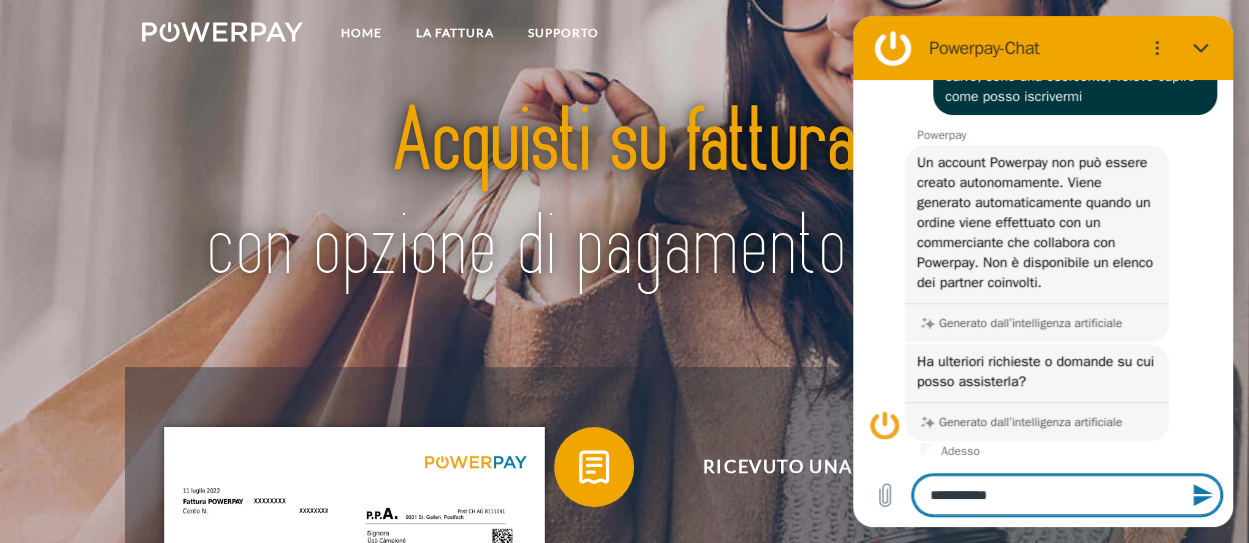 type on "**********" 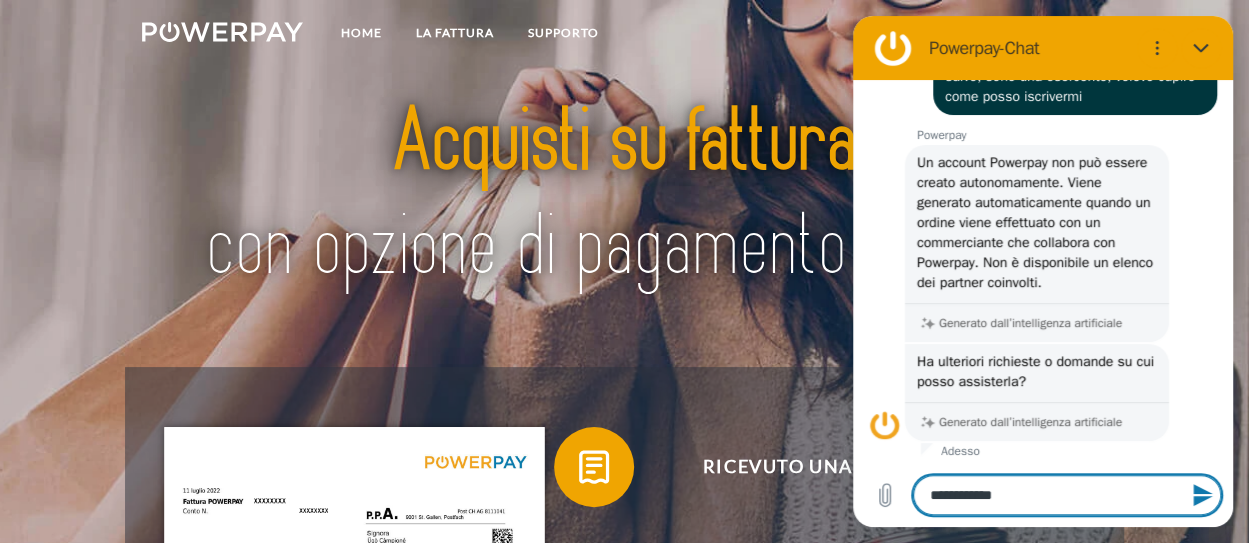 type on "**********" 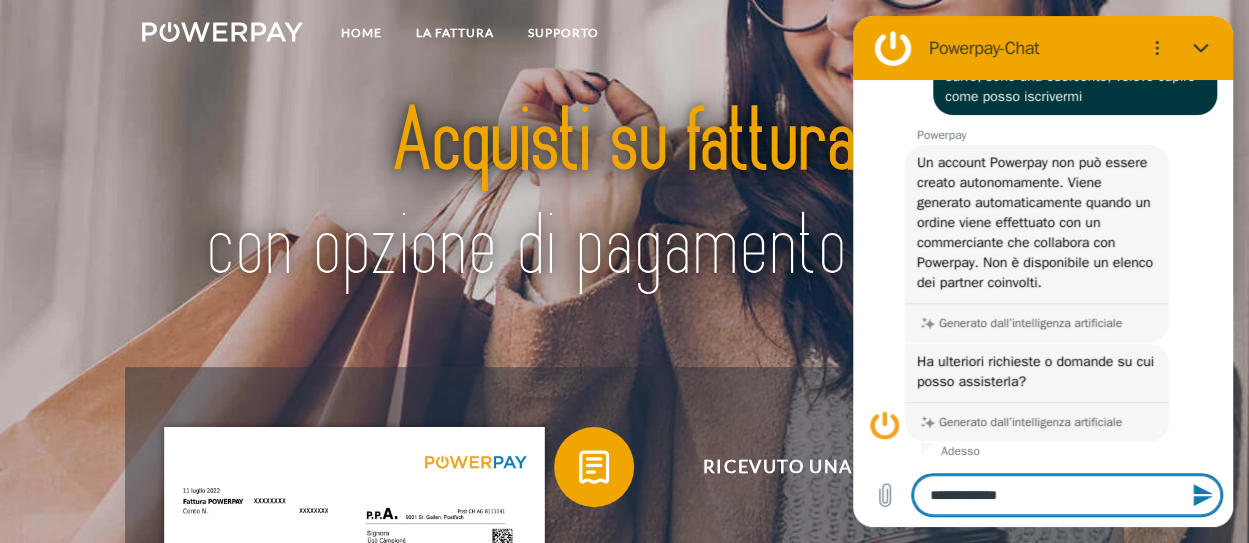 type on "**********" 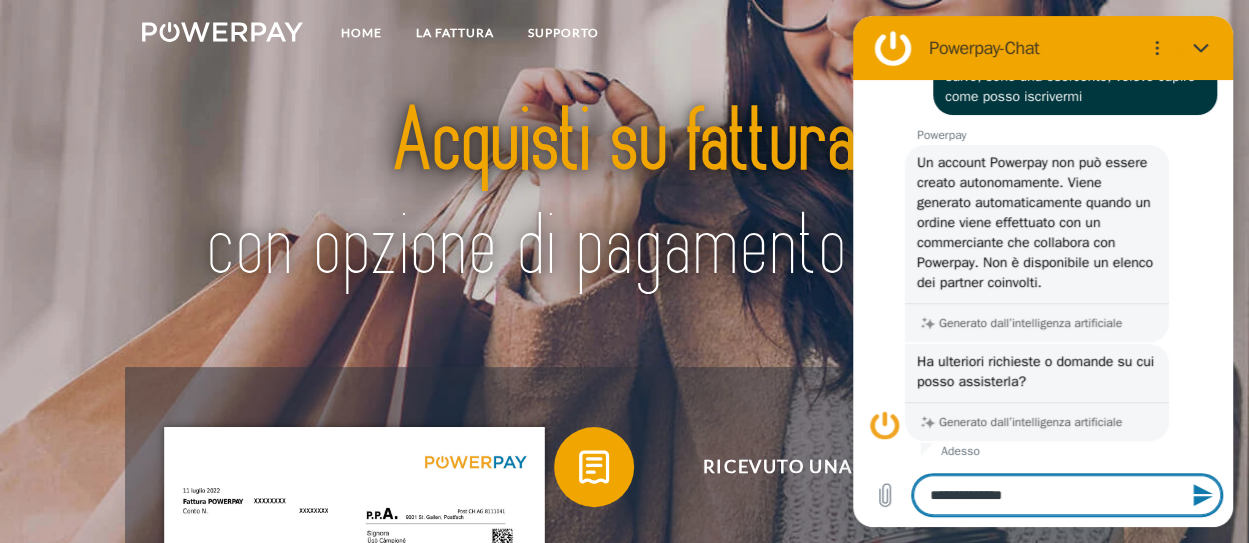 type on "**********" 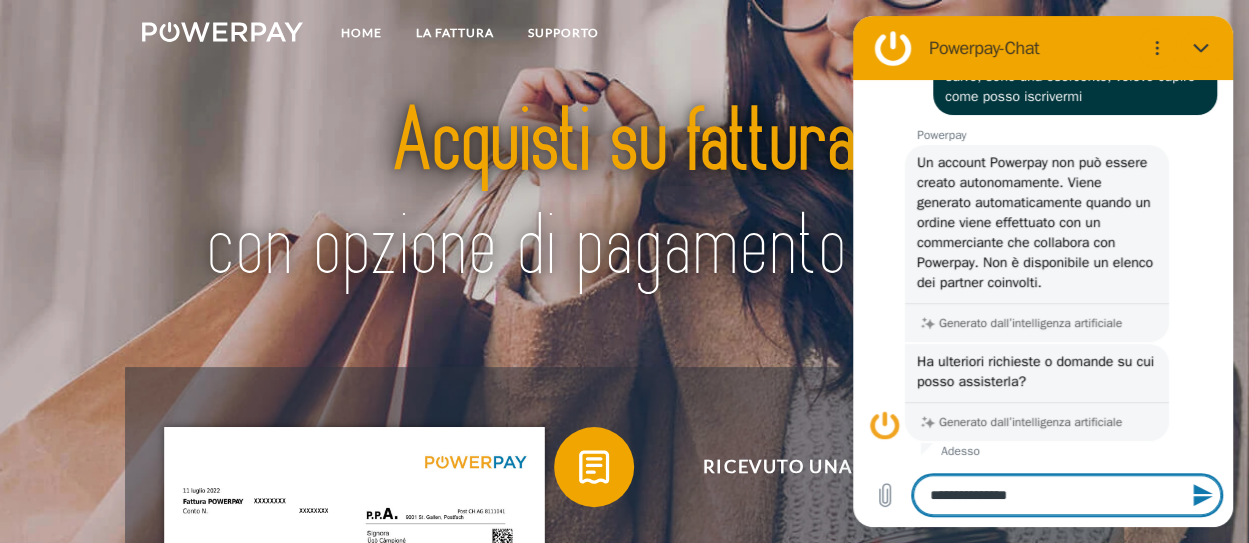 type on "**********" 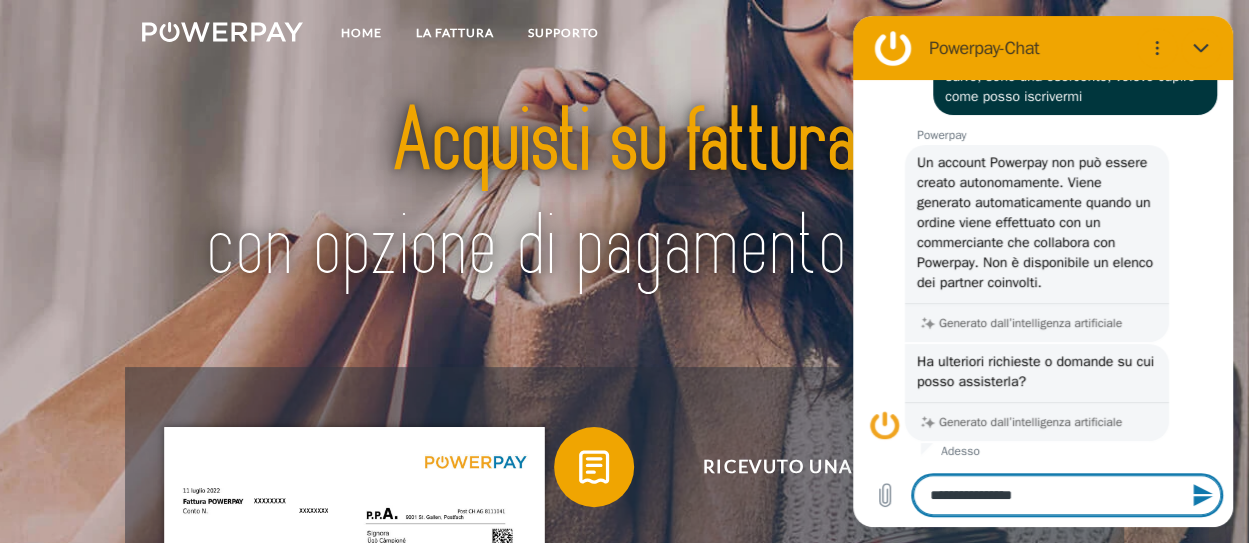 type on "**********" 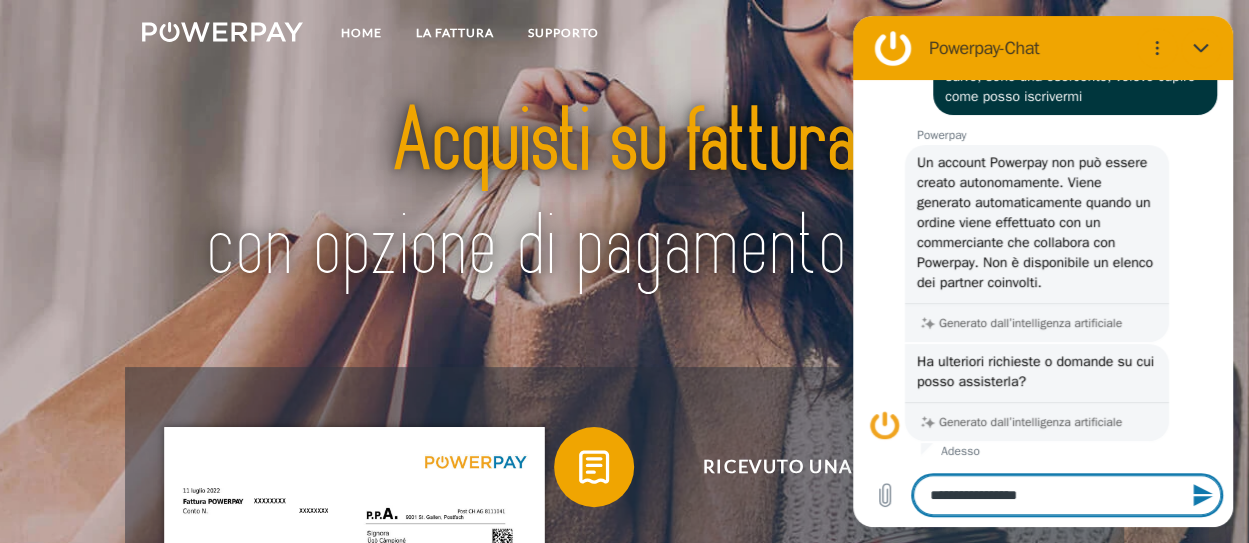 type on "**********" 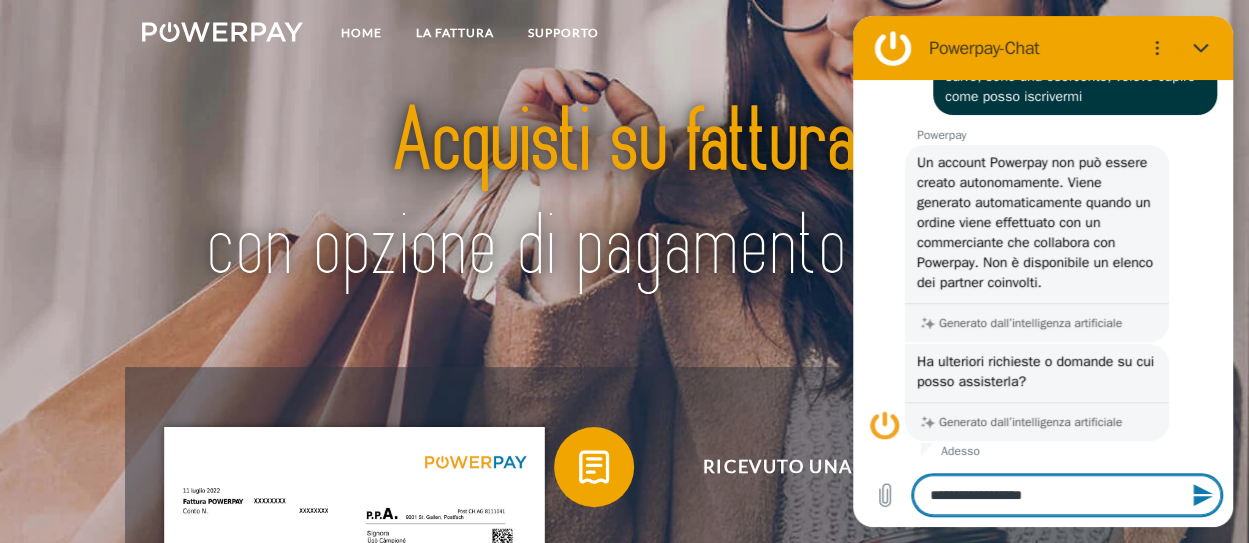 type on "**********" 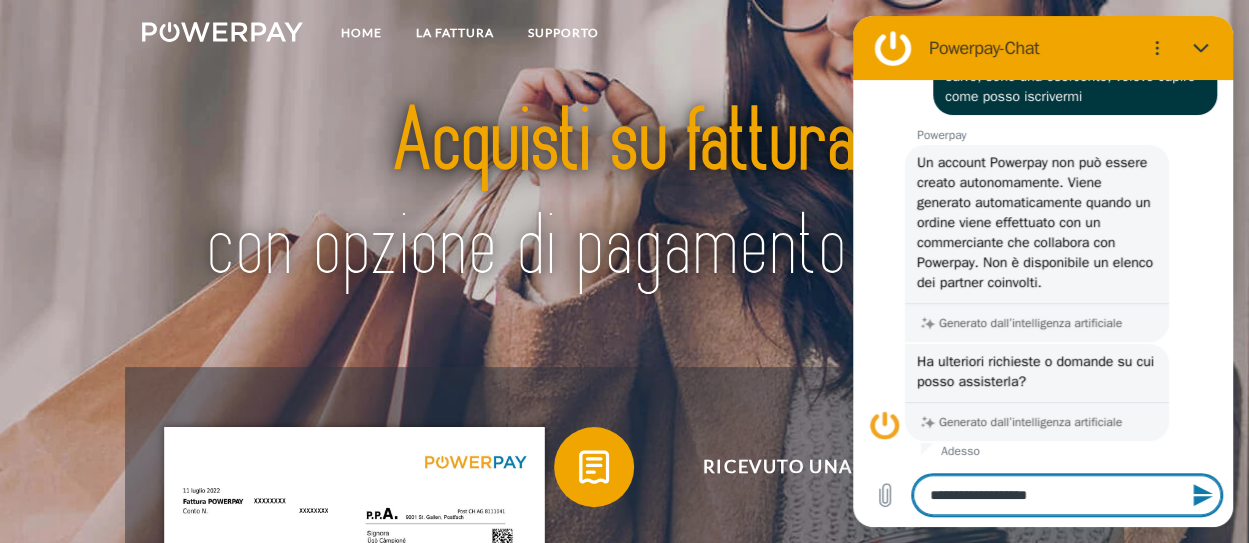 type on "**********" 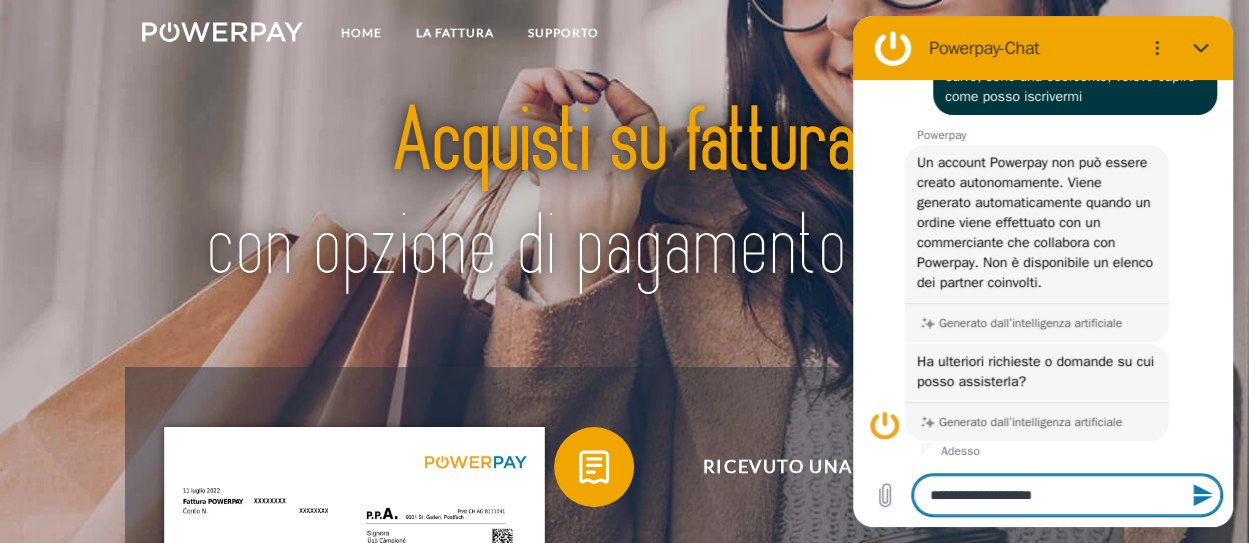 type on "**********" 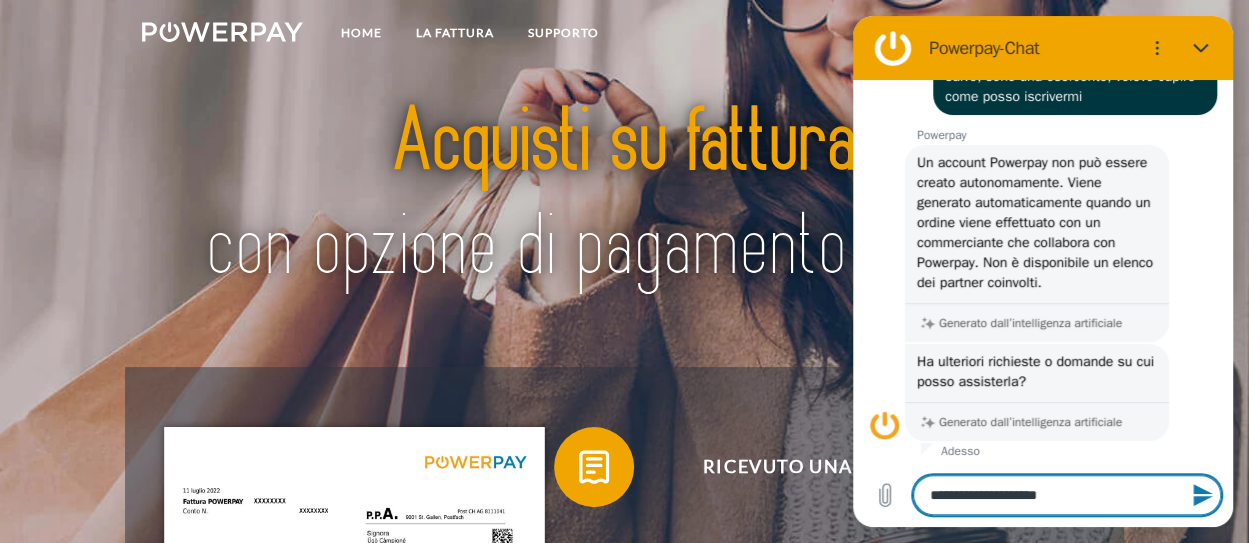 type on "*" 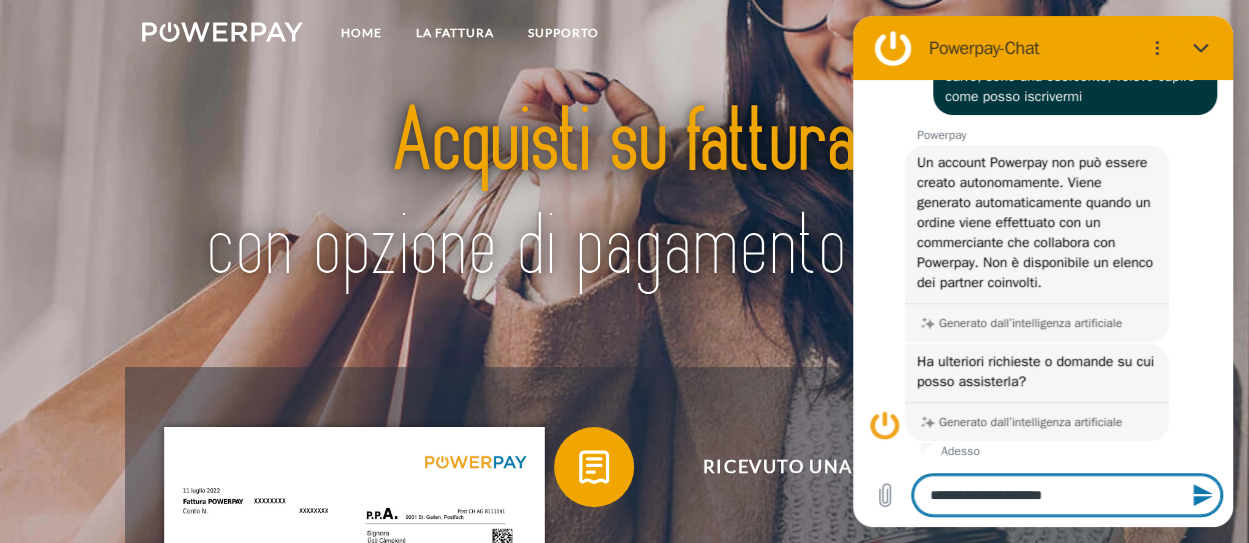 type on "**********" 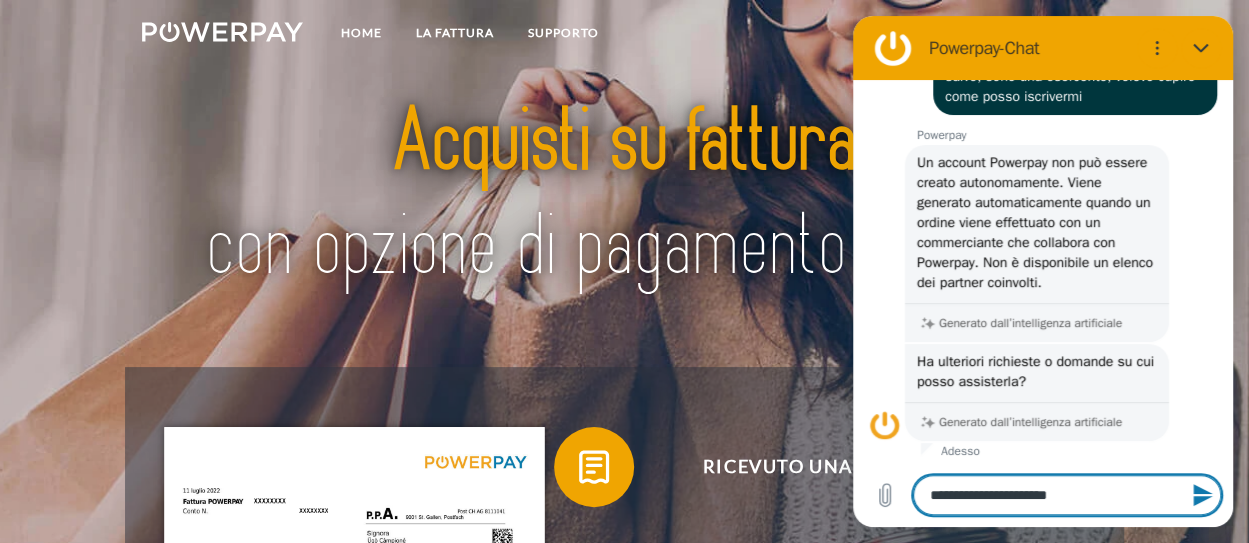 type on "**********" 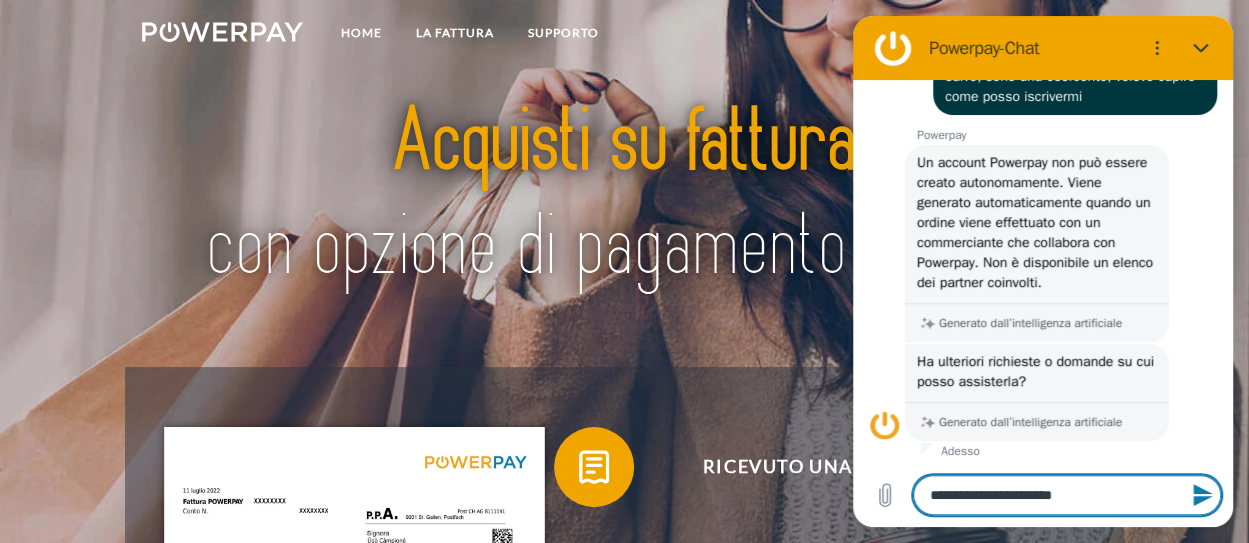 type on "**********" 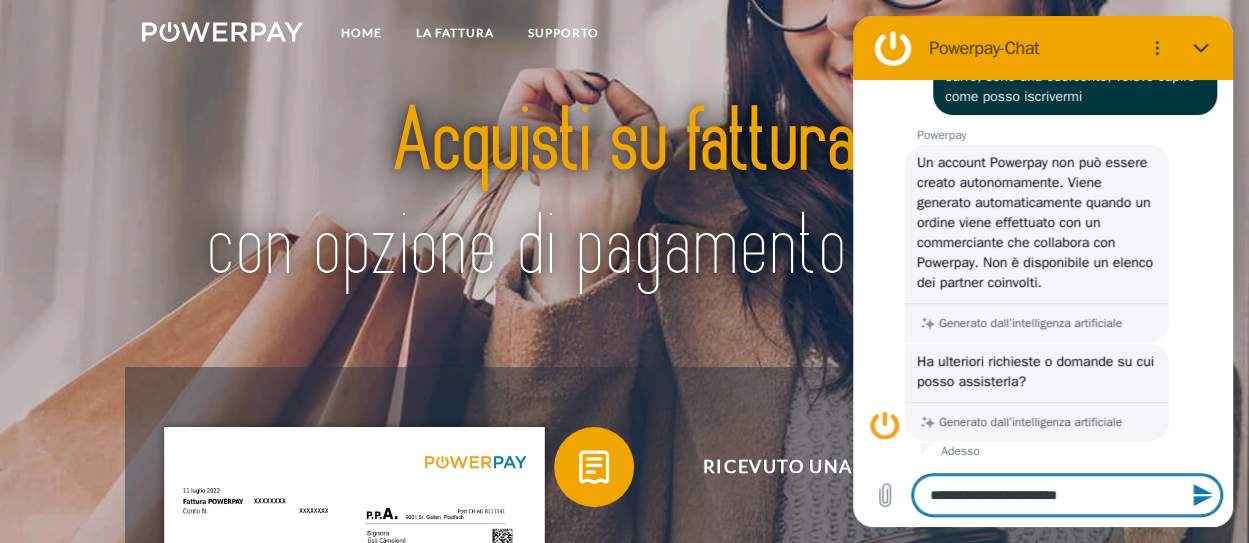 type on "**********" 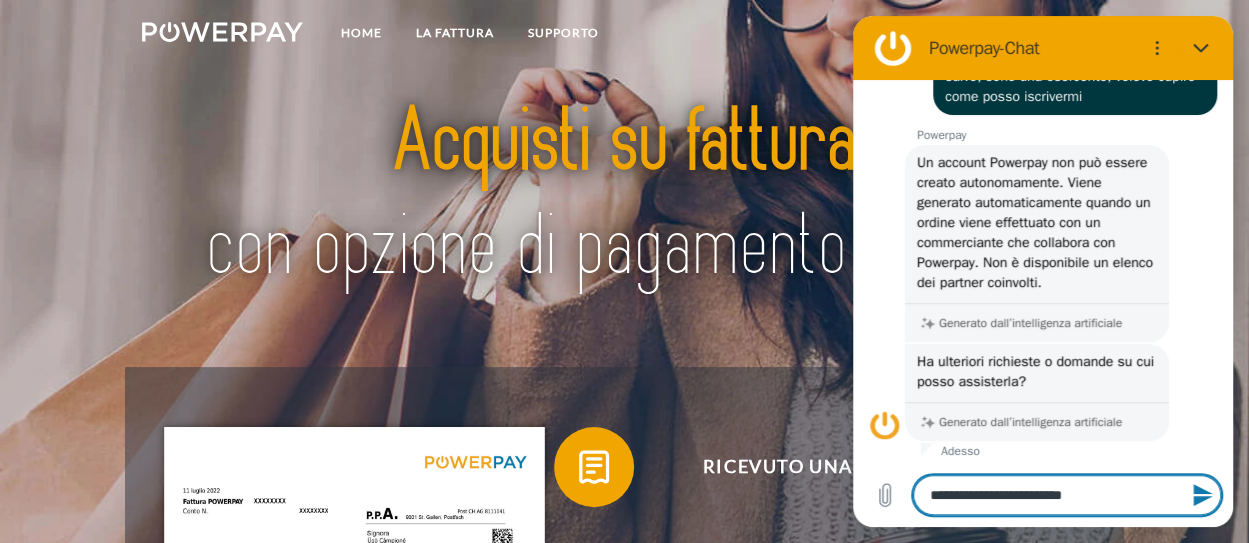 type on "**********" 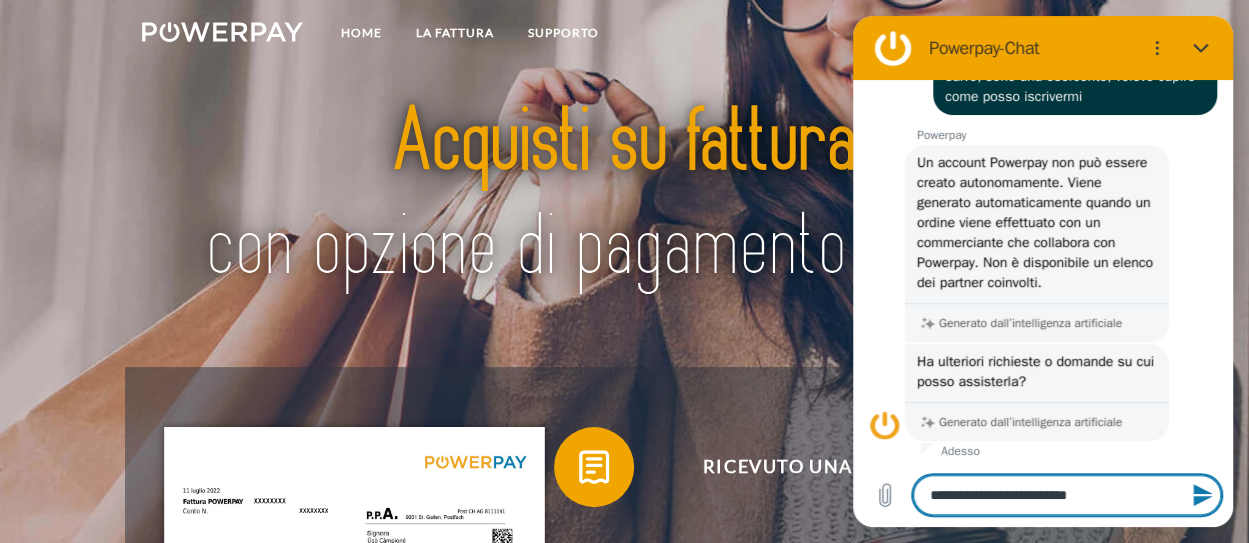 type on "**********" 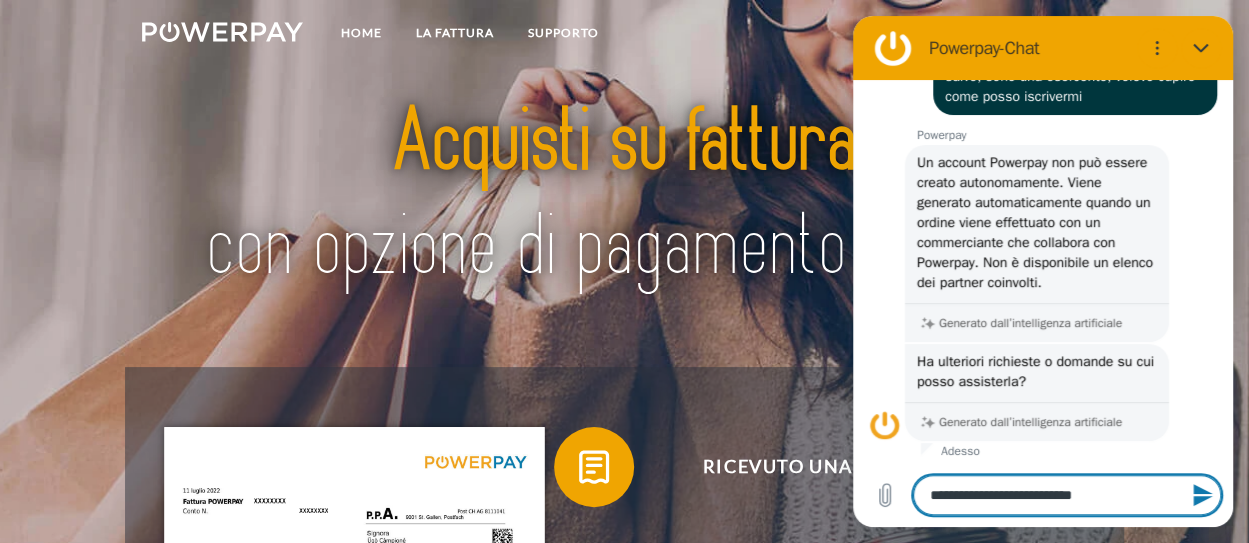 type on "**********" 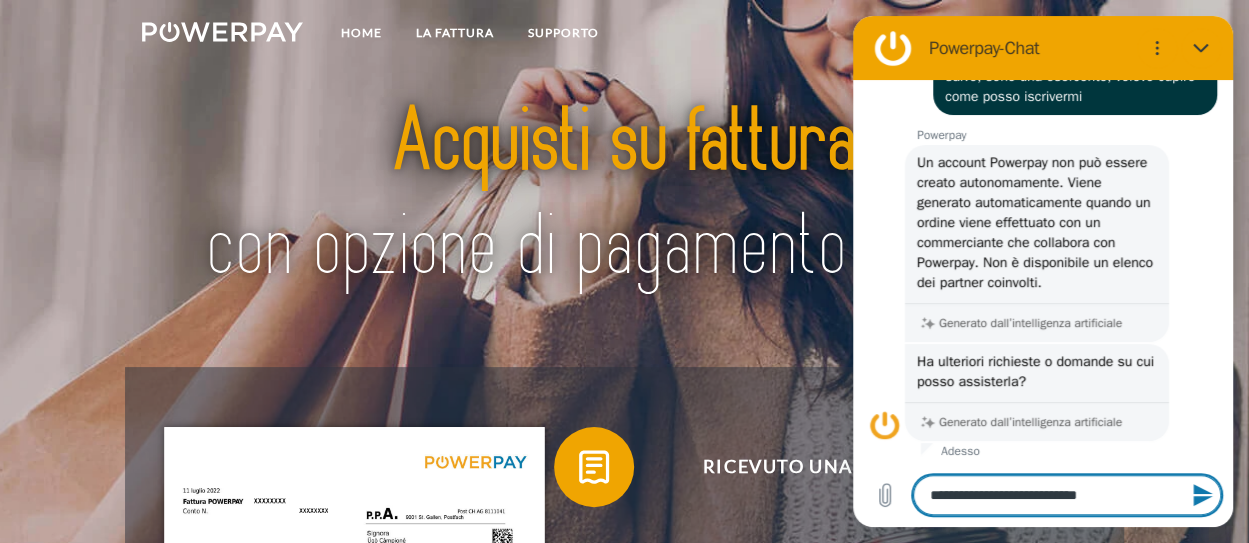 type on "**********" 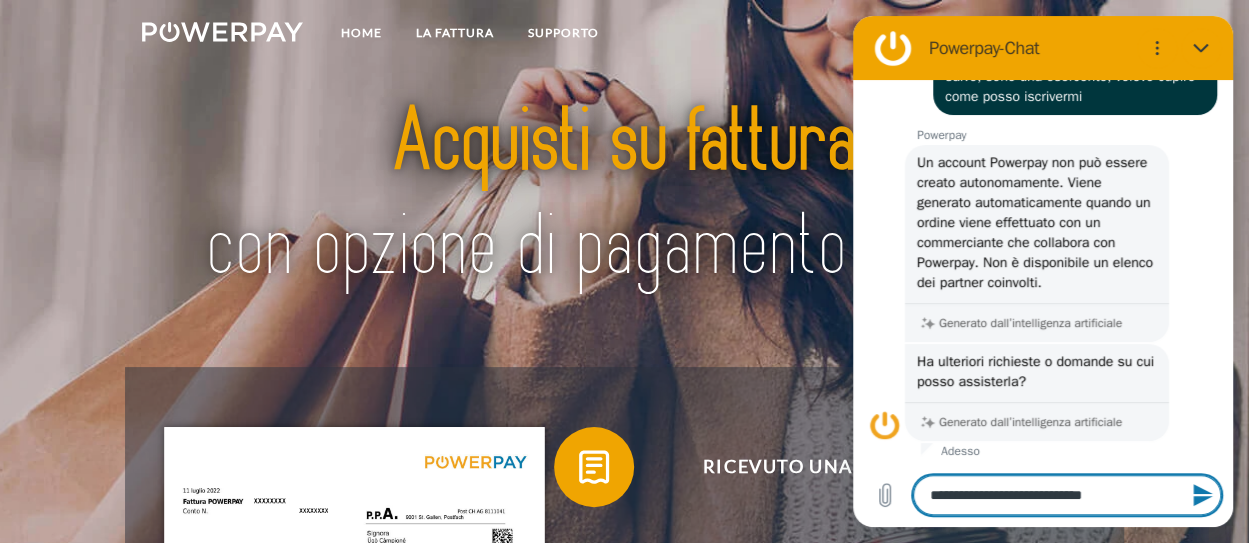 type on "**********" 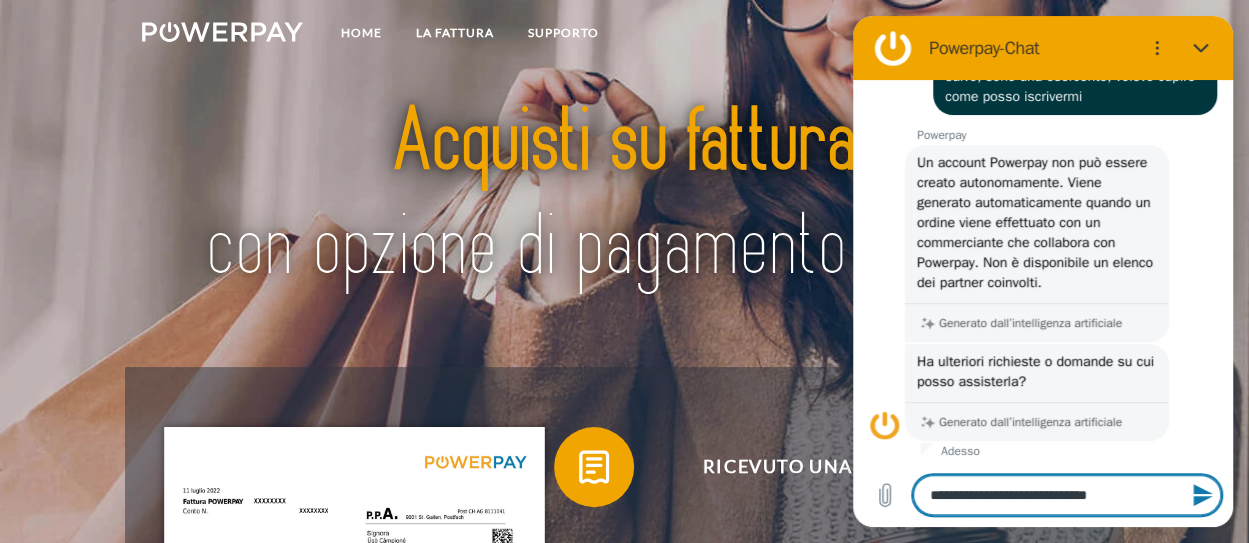 type on "**********" 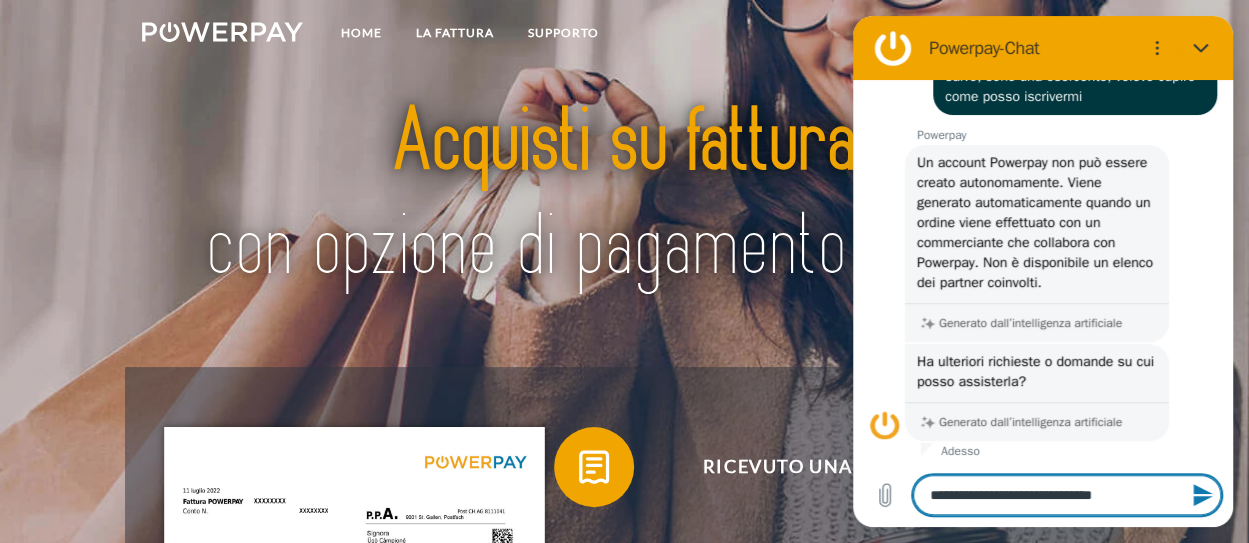 type on "**********" 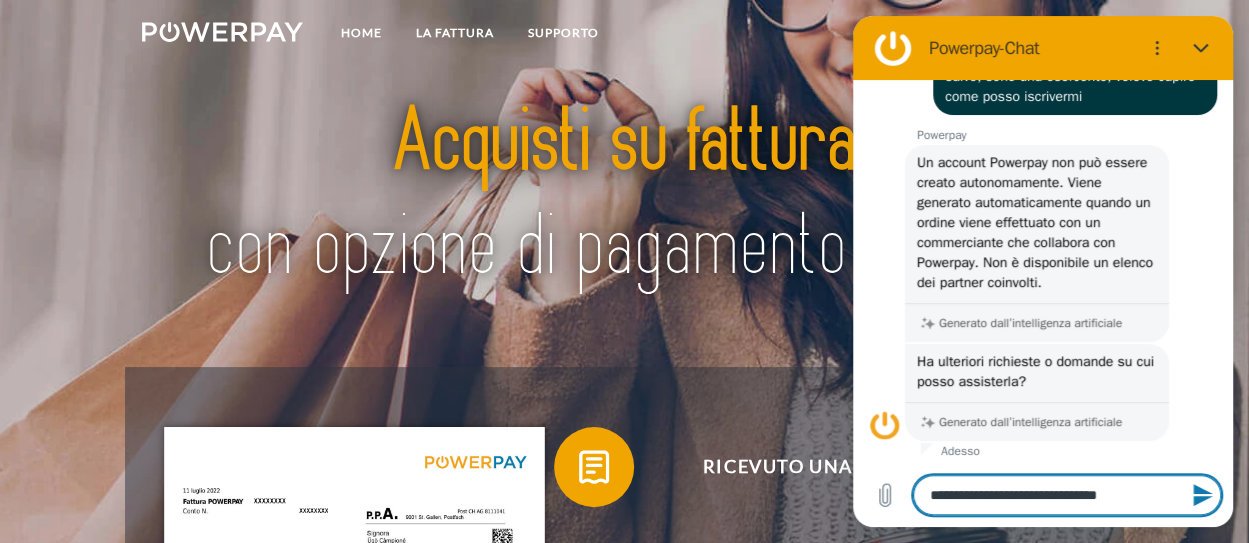 type on "**********" 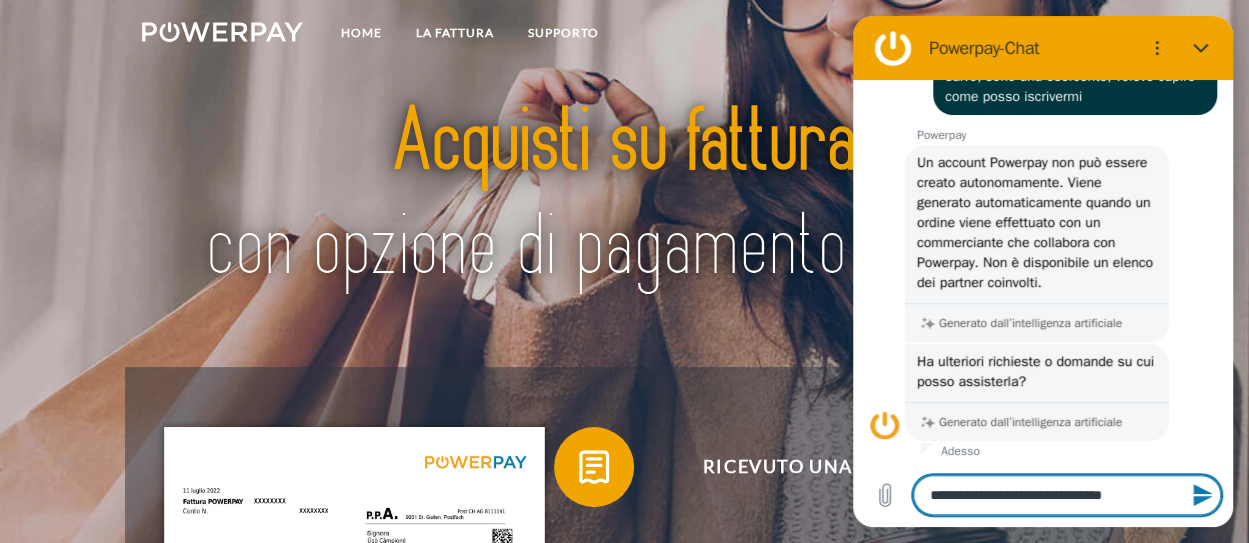 type on "**********" 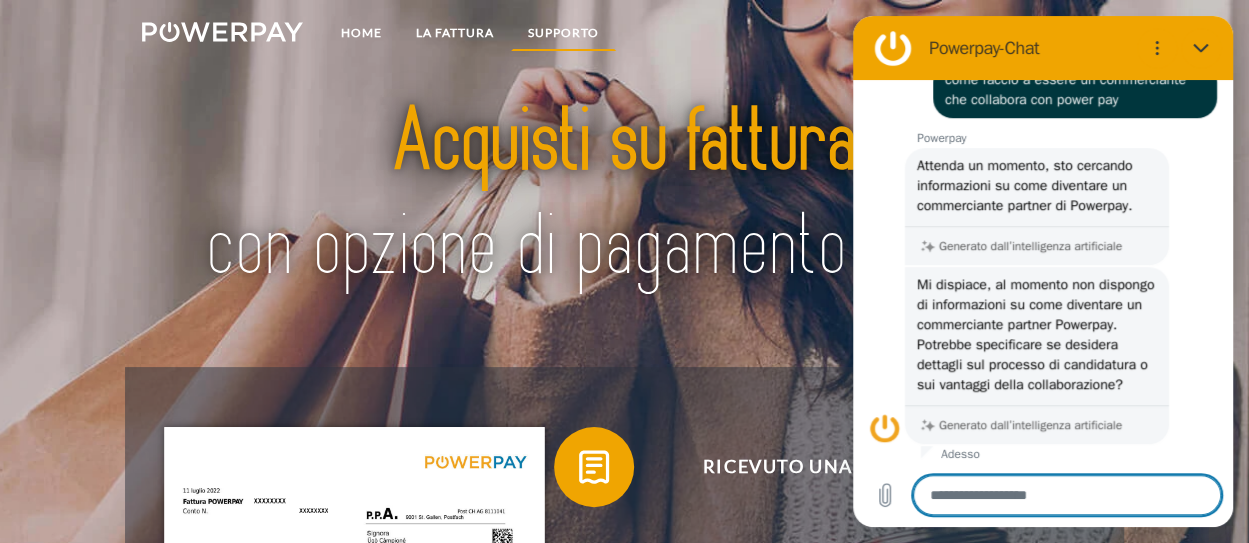 scroll, scrollTop: 620, scrollLeft: 0, axis: vertical 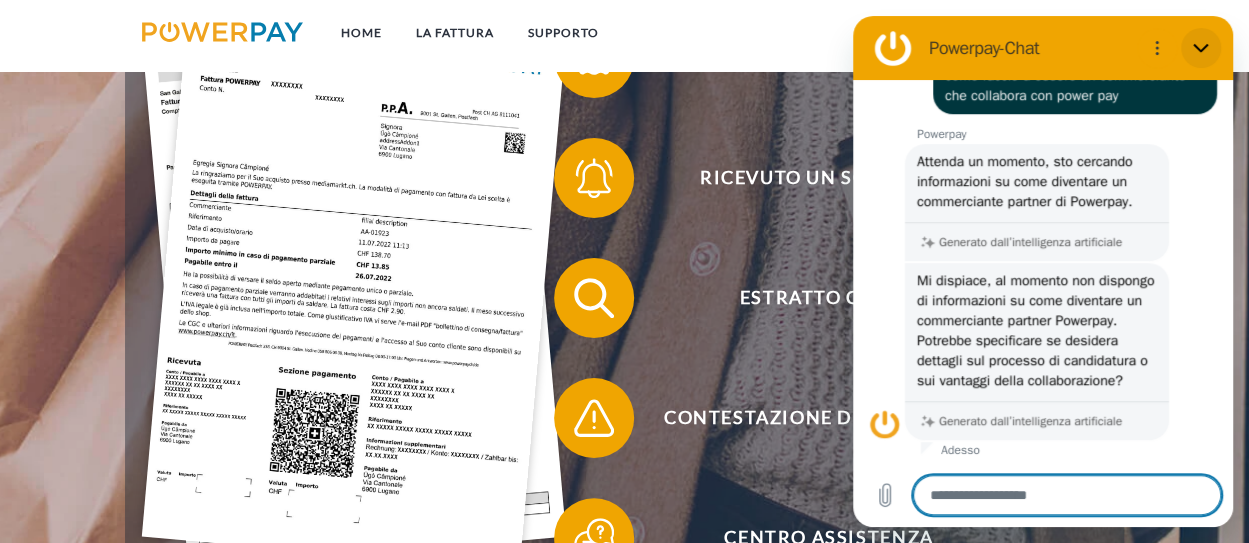 click at bounding box center (1201, 48) 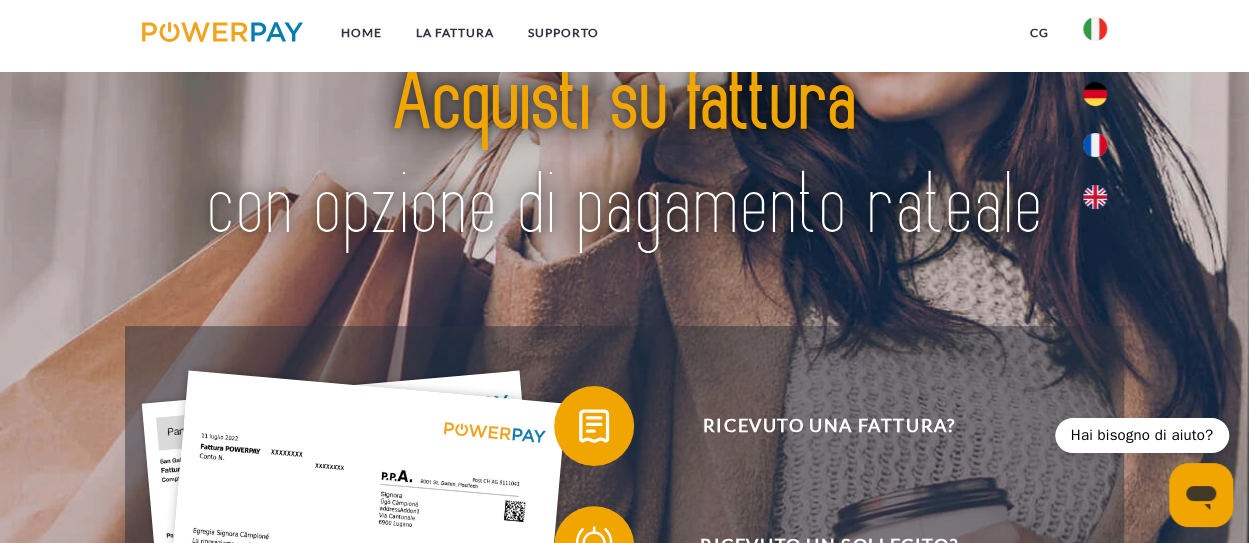 scroll, scrollTop: 0, scrollLeft: 0, axis: both 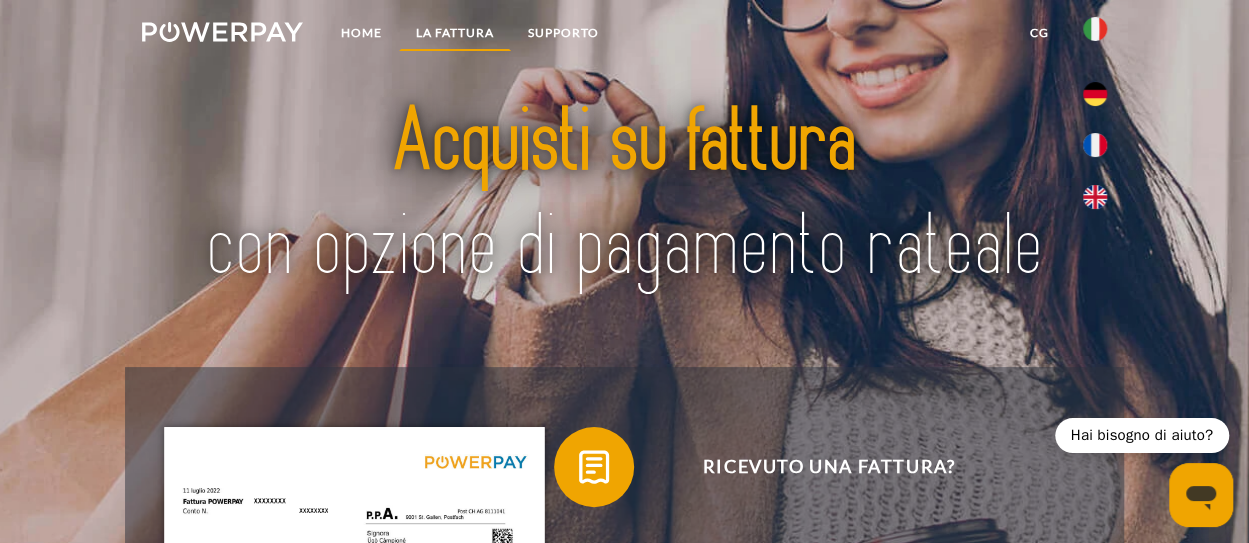 click on "LA FATTURA" at bounding box center (455, 33) 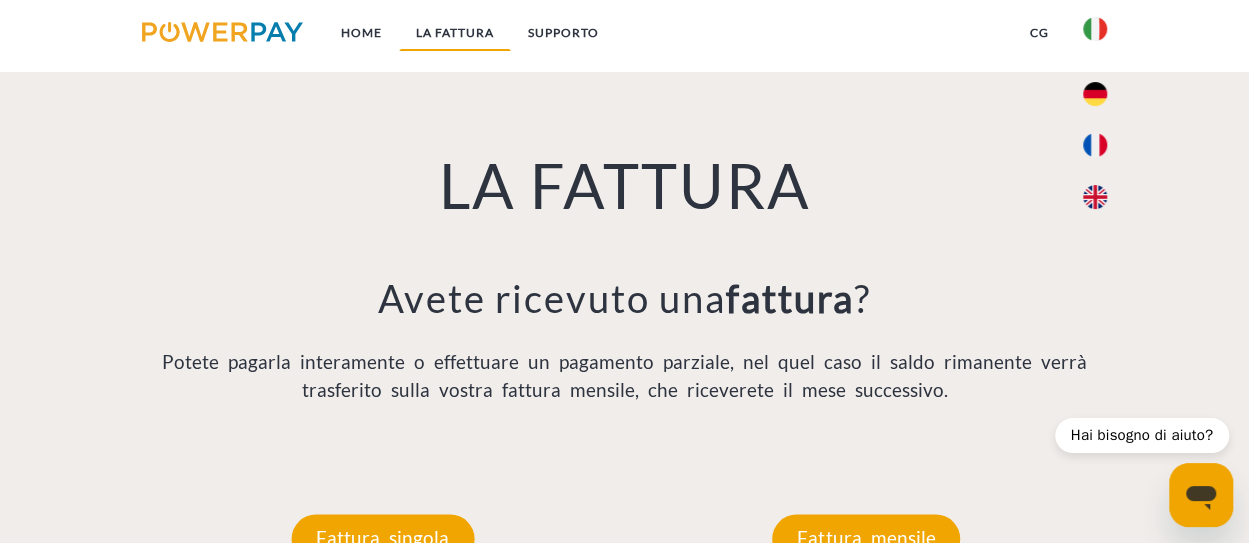scroll, scrollTop: 1298, scrollLeft: 0, axis: vertical 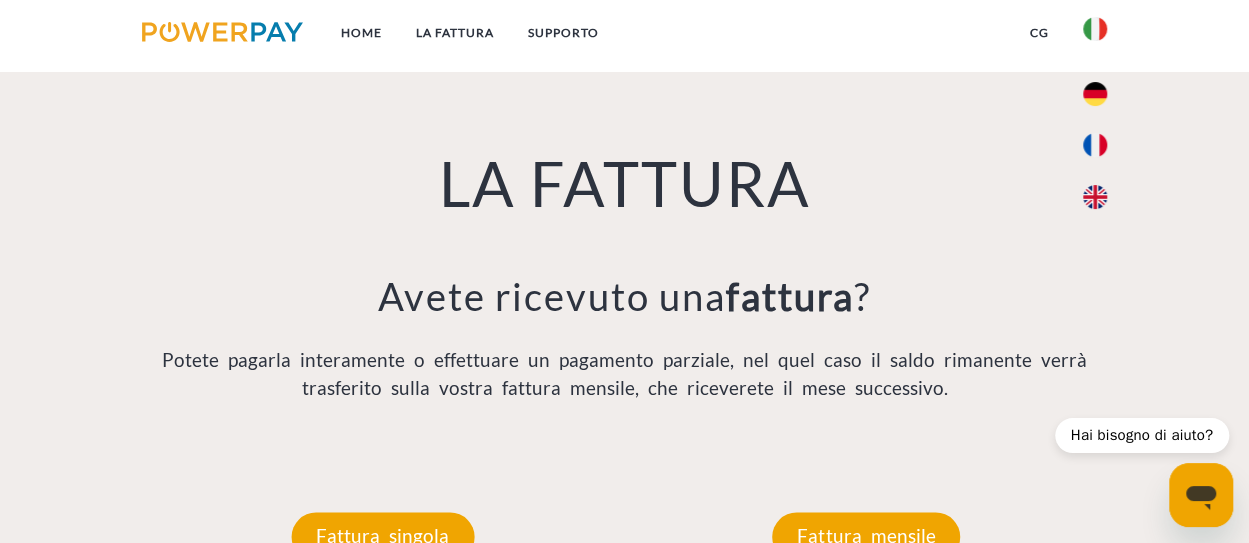 click at bounding box center [222, 32] 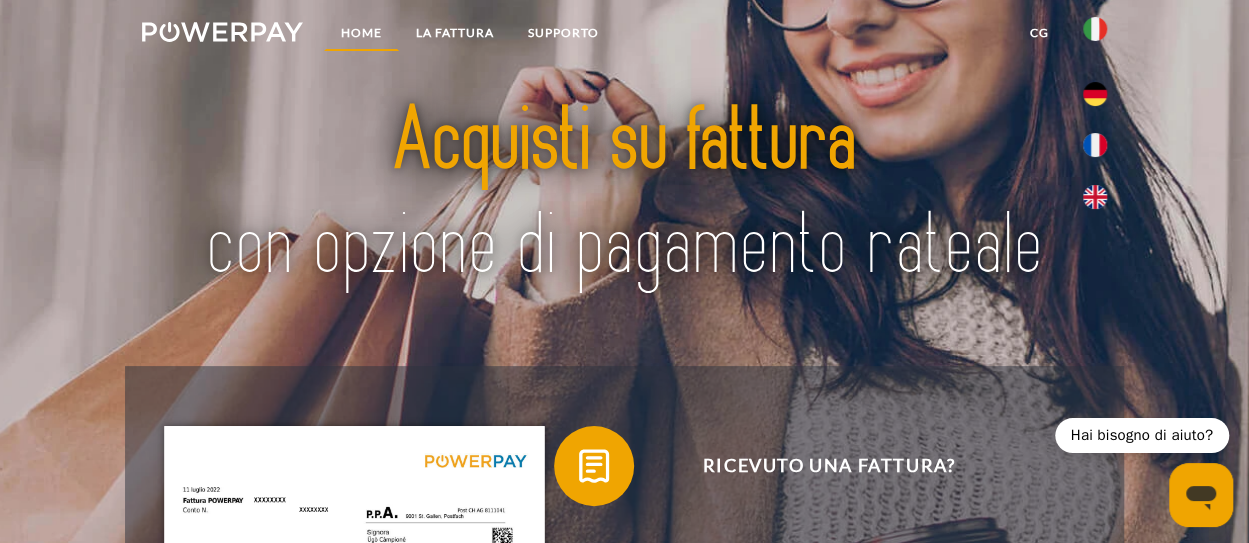 scroll, scrollTop: 0, scrollLeft: 0, axis: both 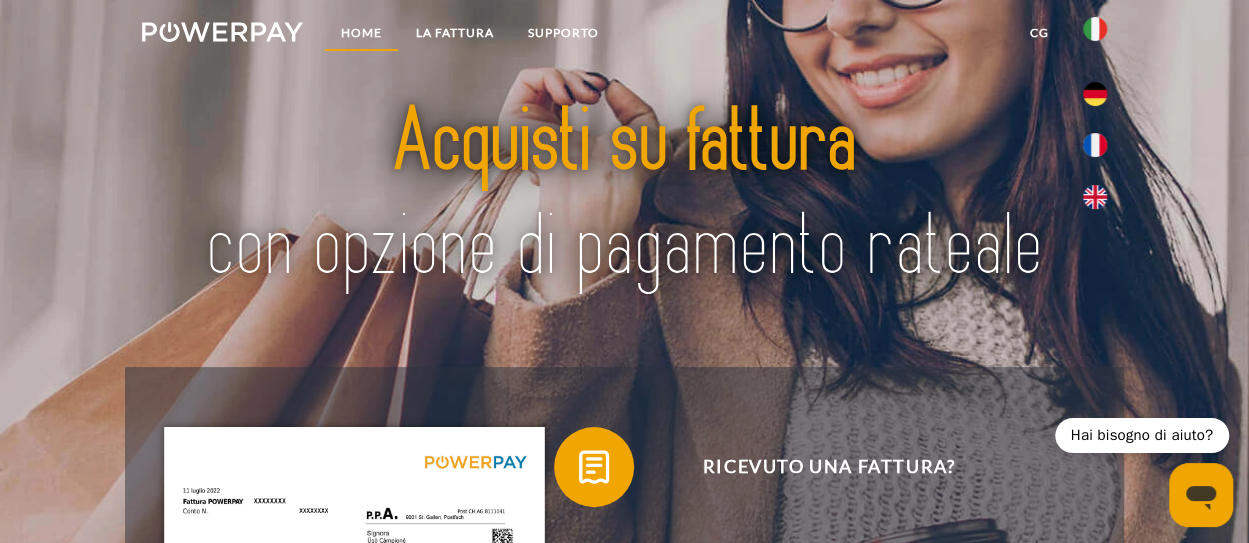 click on "Home" at bounding box center [361, 33] 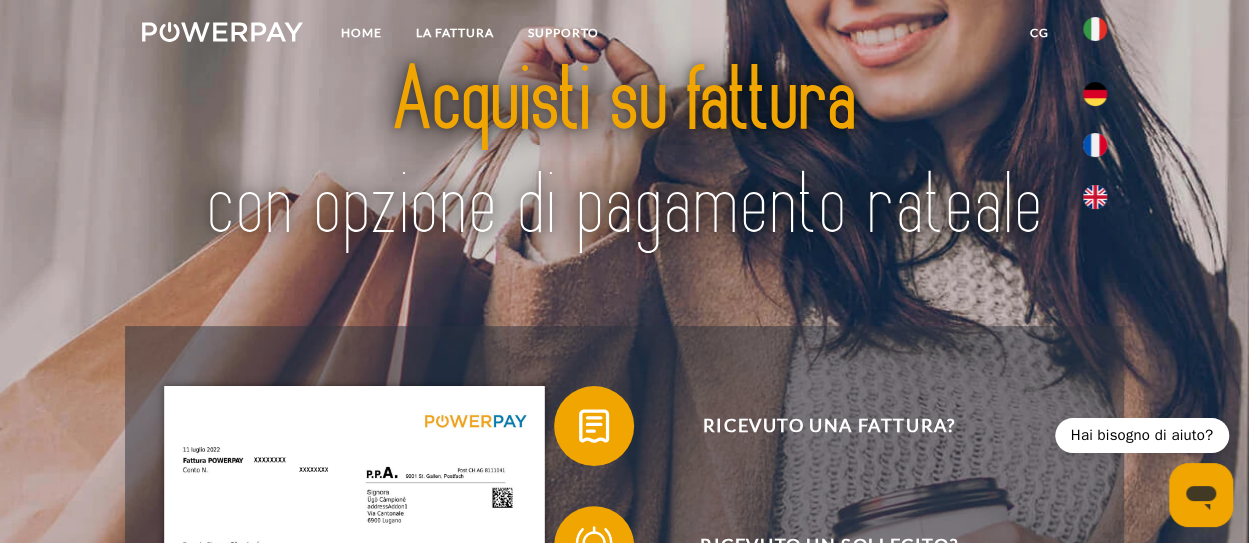 scroll, scrollTop: 0, scrollLeft: 0, axis: both 